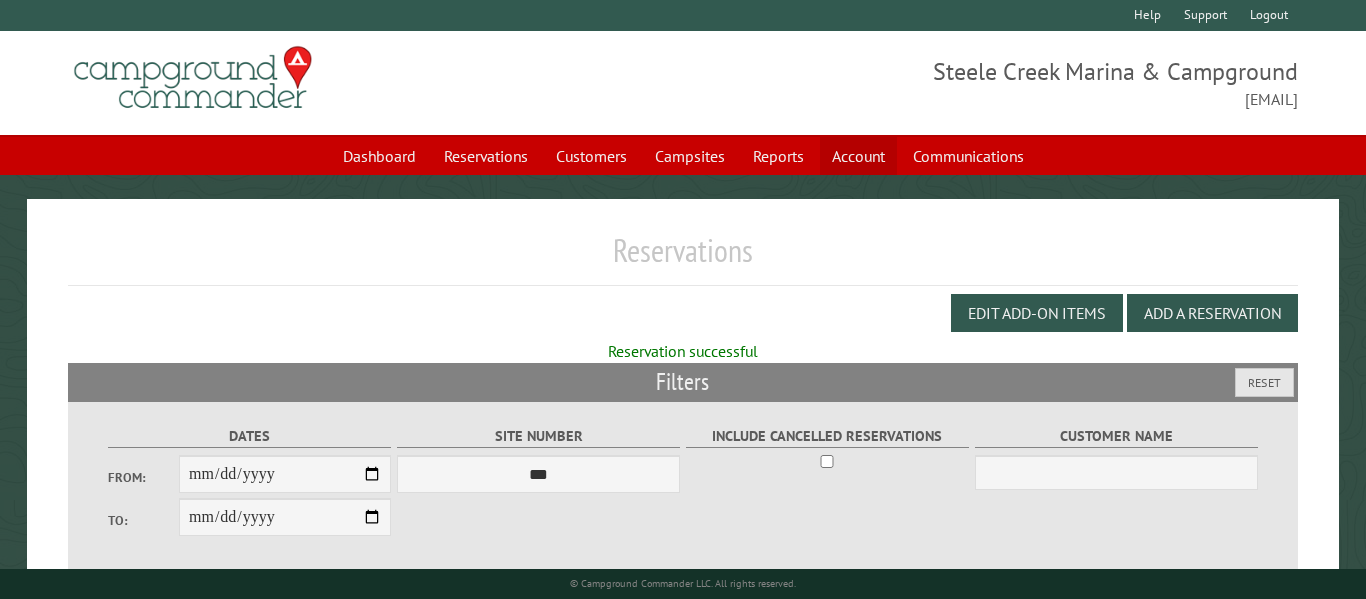 scroll, scrollTop: 0, scrollLeft: 0, axis: both 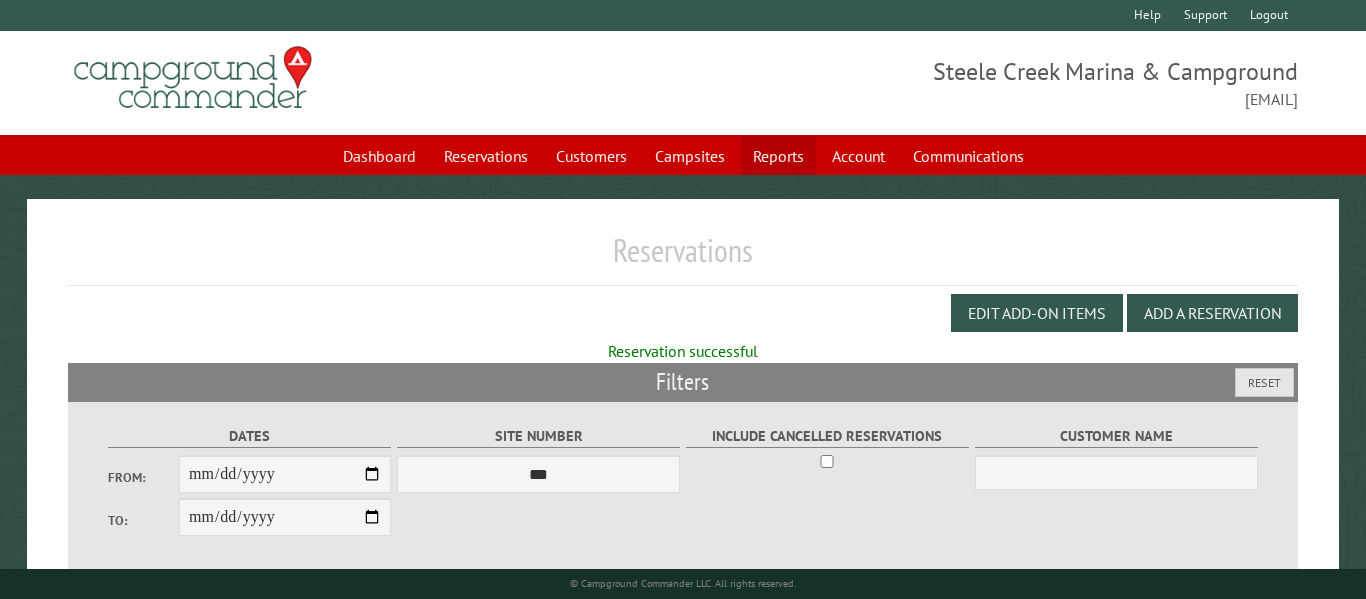 click on "Reports" at bounding box center [778, 156] 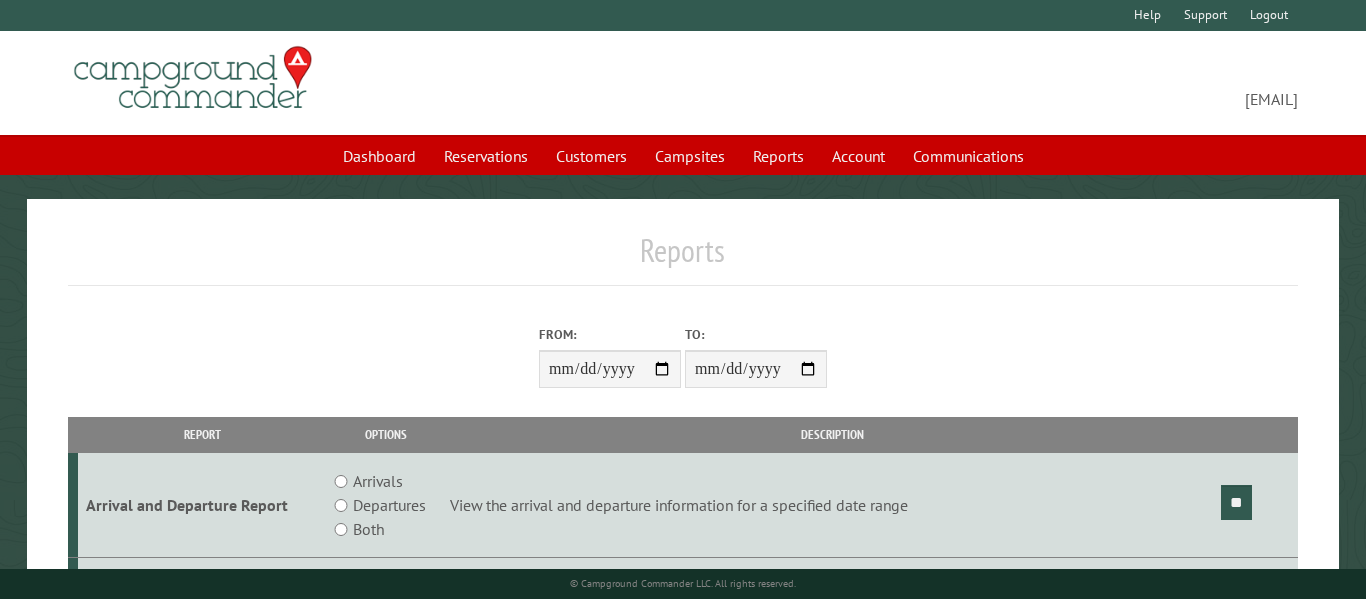 scroll, scrollTop: 0, scrollLeft: 0, axis: both 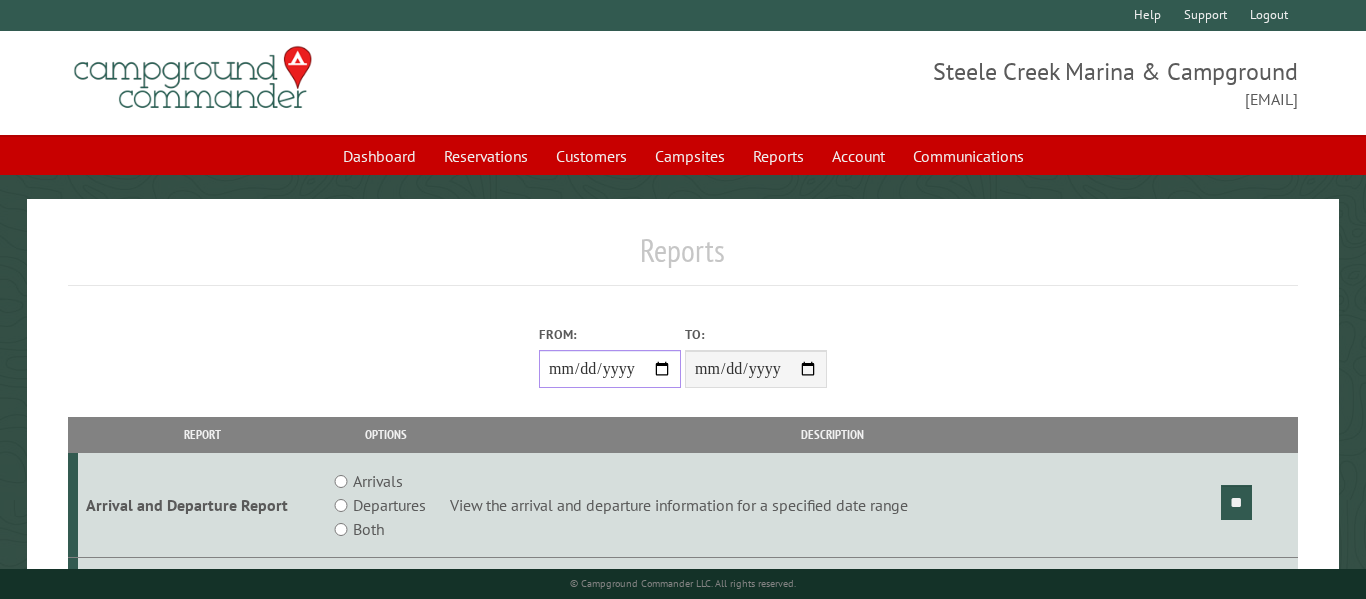 click on "From:" at bounding box center (610, 369) 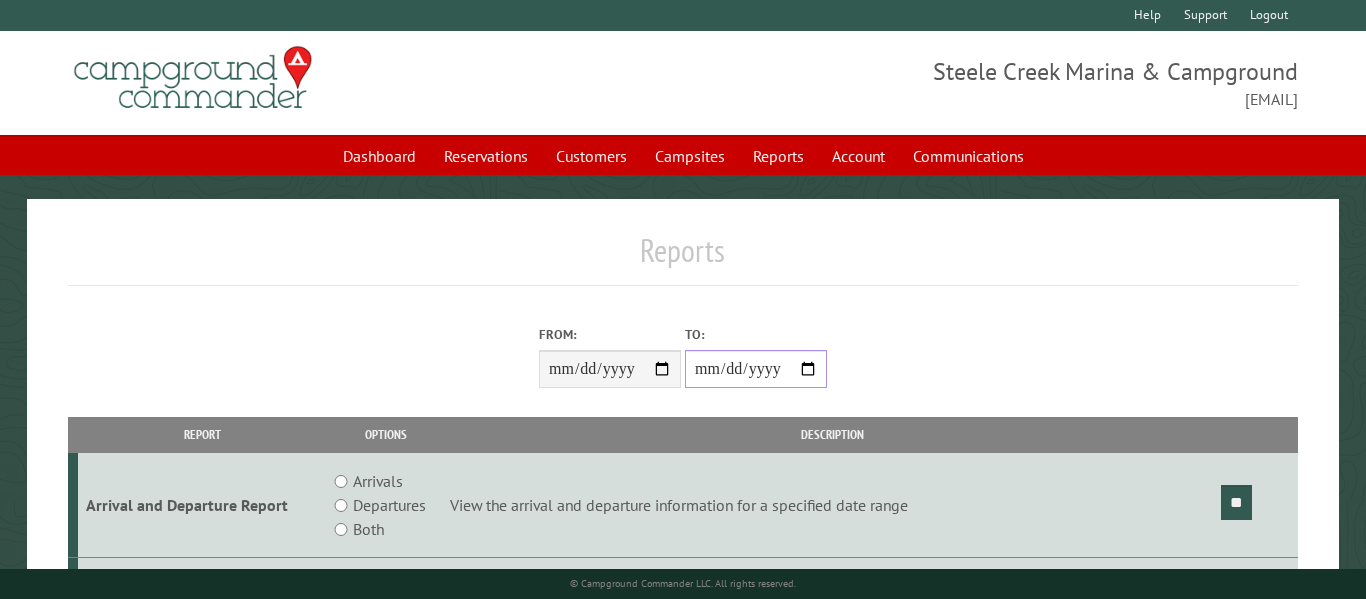 click on "**********" at bounding box center [756, 369] 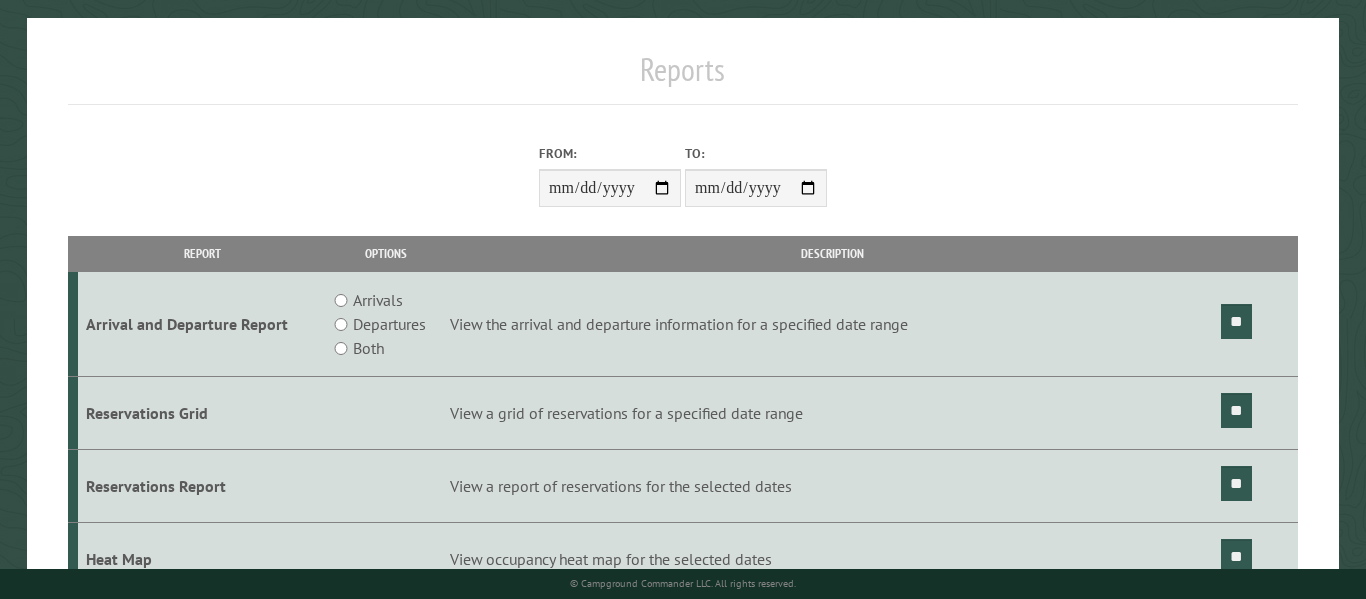 scroll, scrollTop: 186, scrollLeft: 0, axis: vertical 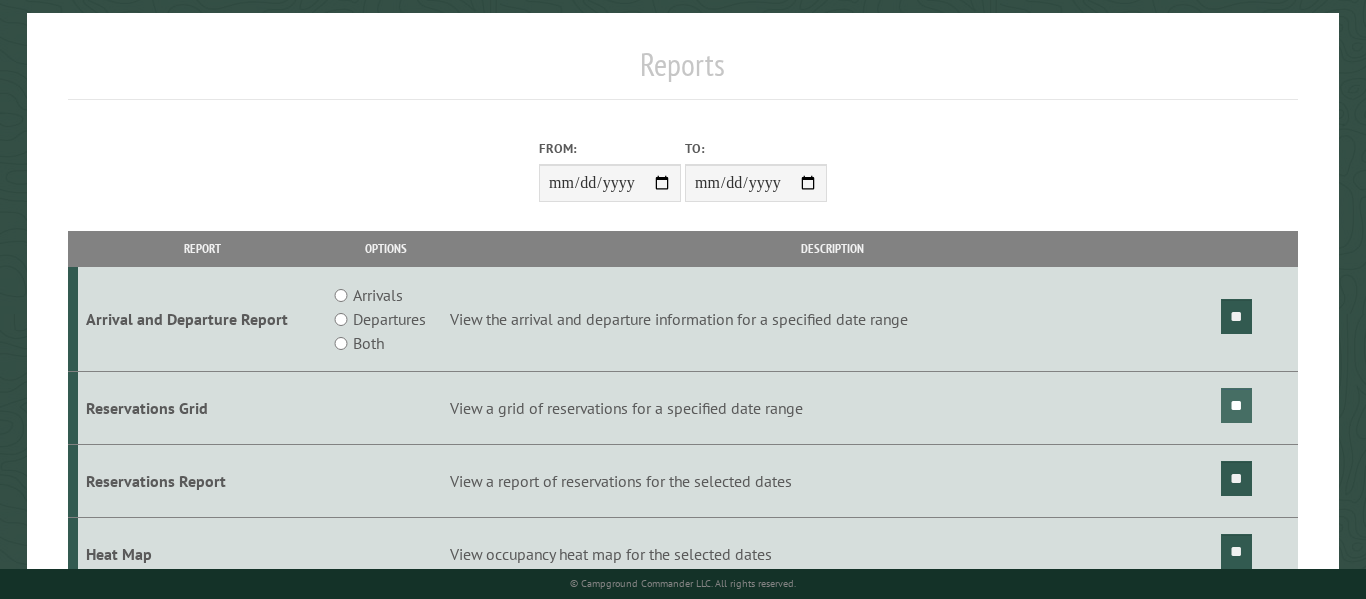 click on "**" at bounding box center (1236, 405) 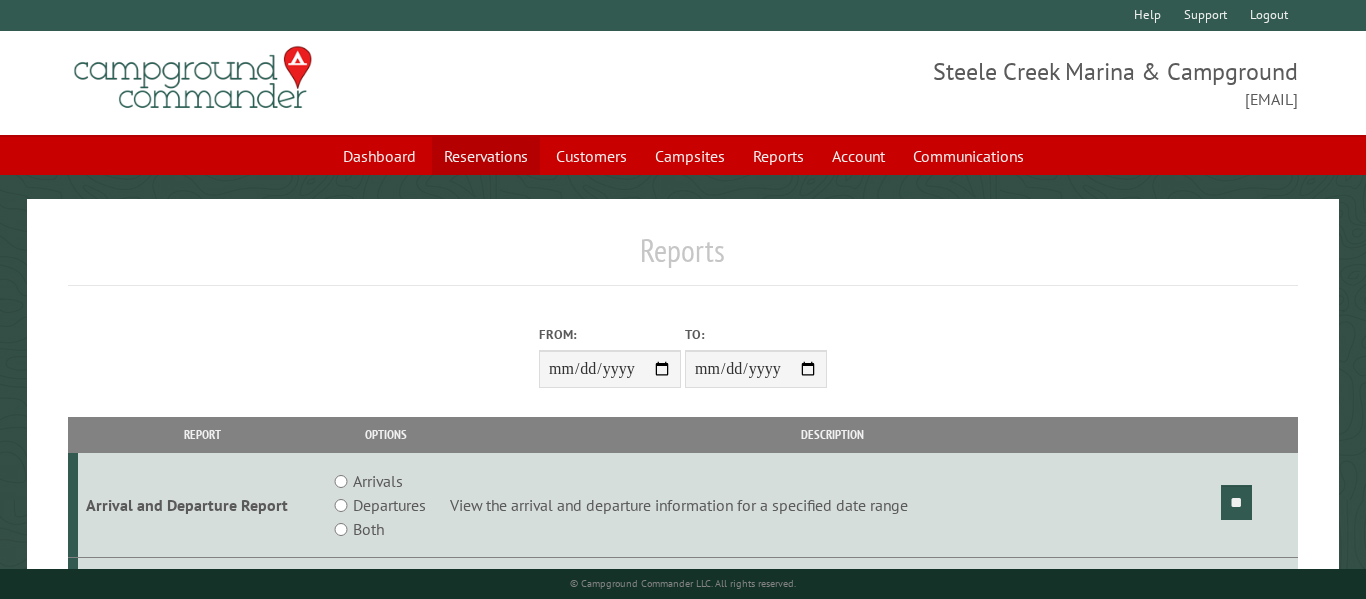 click on "Reservations" at bounding box center (486, 156) 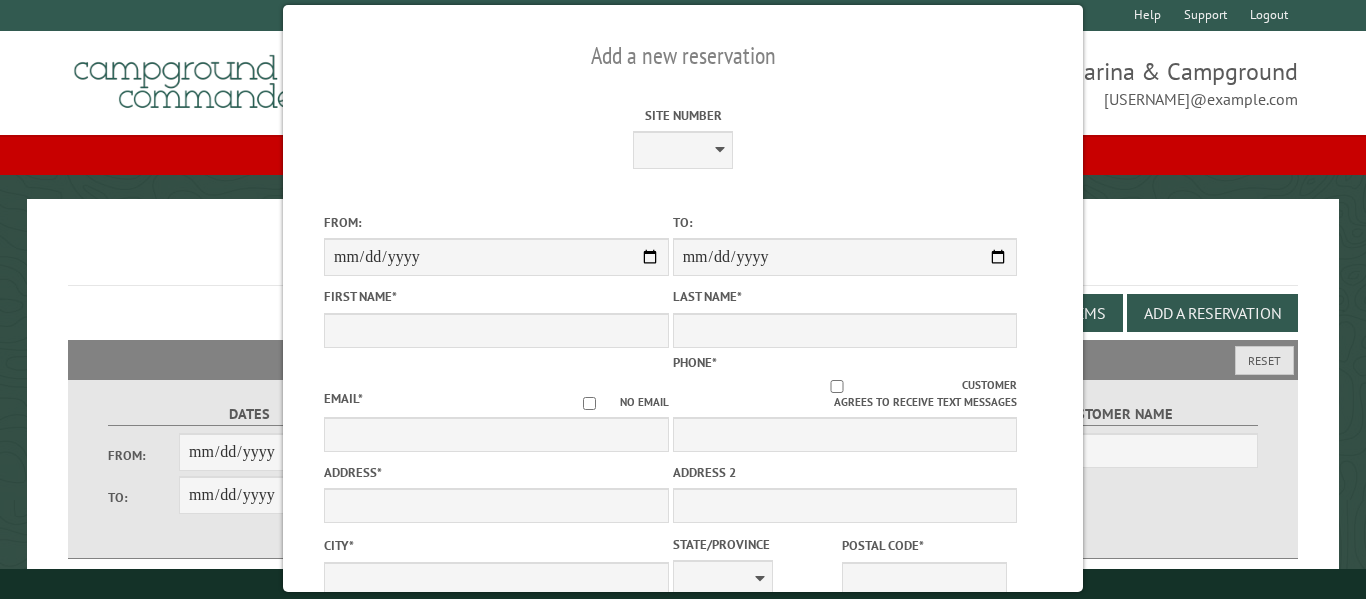 scroll, scrollTop: 0, scrollLeft: 0, axis: both 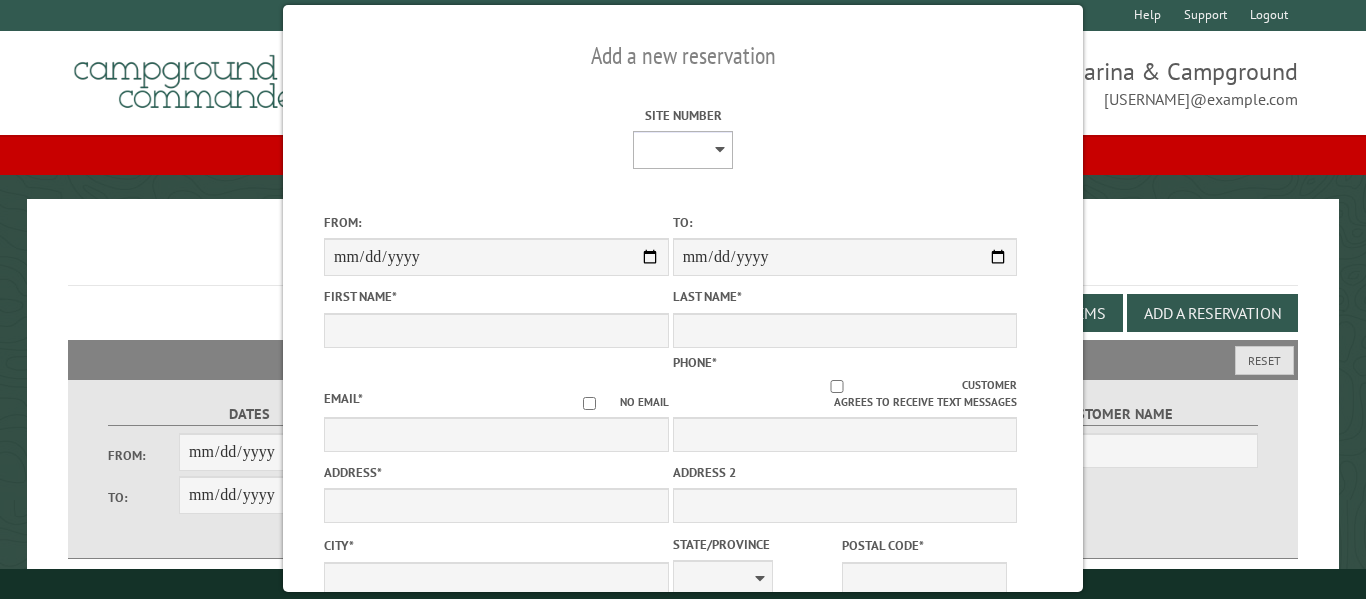 click on "*** *** *** *** *** *** *** **** **** **** **** **** **** **** **** **** **** **** **** **** **** **** **** **** **** **** **** **** **** **** **** **** **** **** **** **** **** **** ***** **** **** ***** *** *** *** *** *** *** *** *** *** **** *** *** *** *** *** ***" at bounding box center [683, 150] 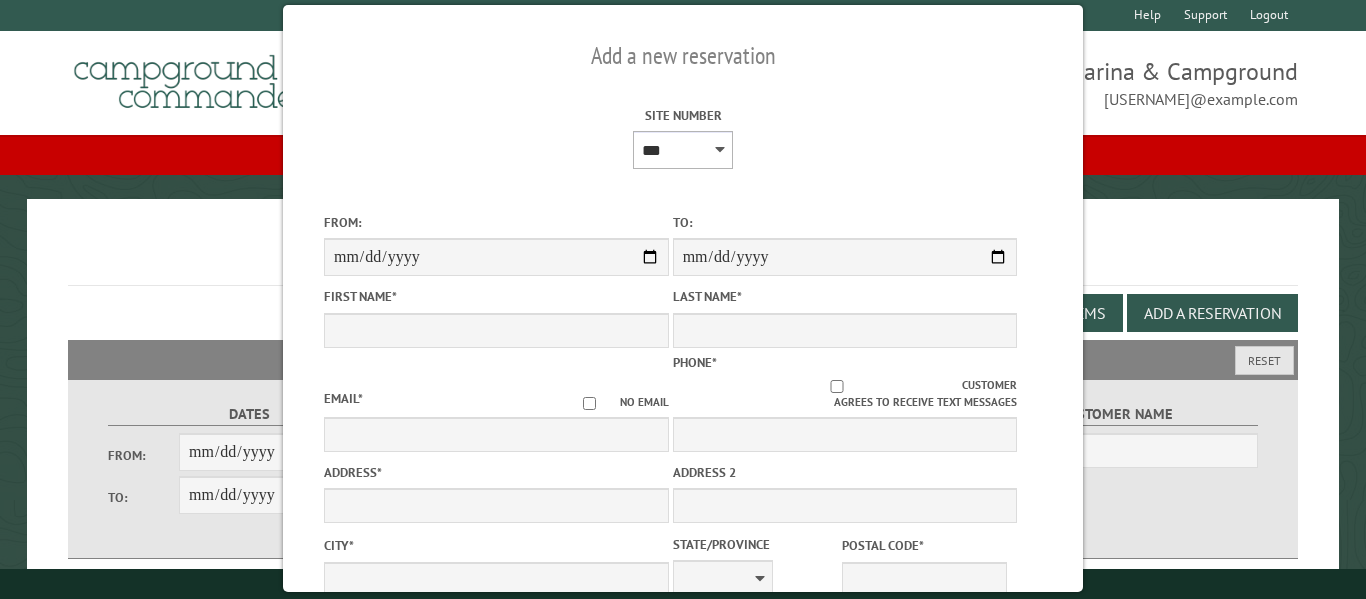 click on "*** *** *** *** *** *** *** **** **** **** **** **** **** **** **** **** **** **** **** **** **** **** **** **** **** **** **** **** **** **** **** **** **** **** **** **** **** **** ***** **** **** ***** *** *** *** *** *** *** *** *** *** **** *** *** *** *** *** ***" at bounding box center [683, 150] 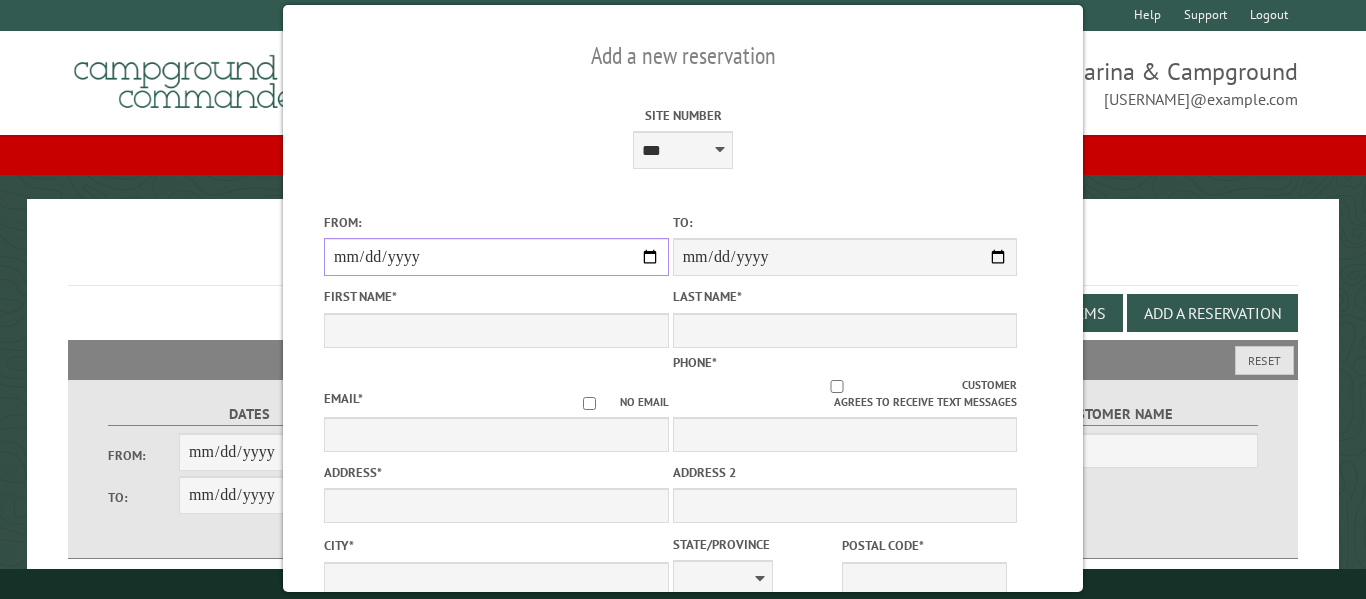 click on "From:" at bounding box center [496, 257] 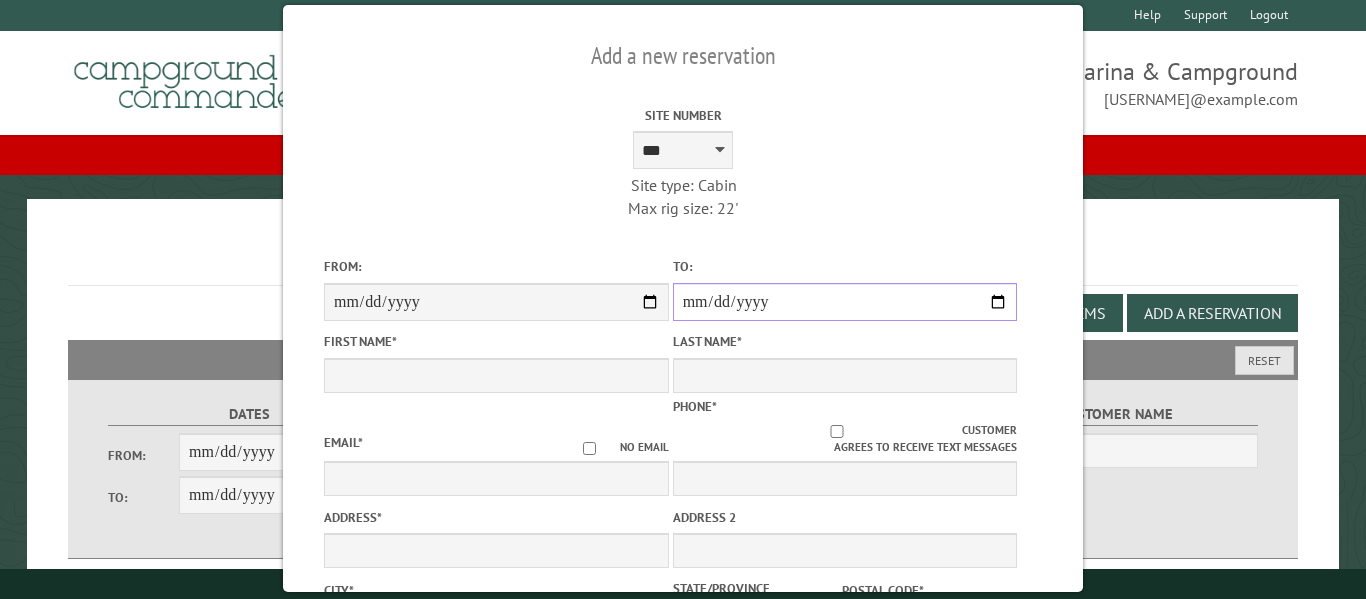 click on "**********" at bounding box center (845, 302) 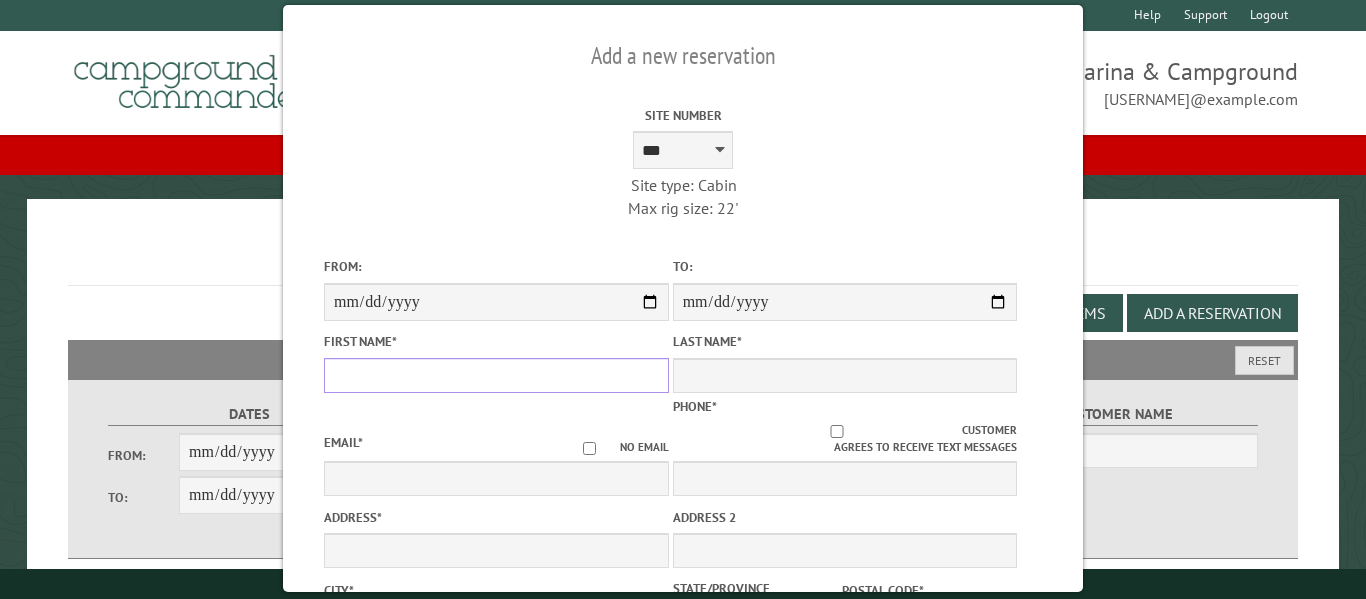 click on "First Name *" at bounding box center [496, 375] 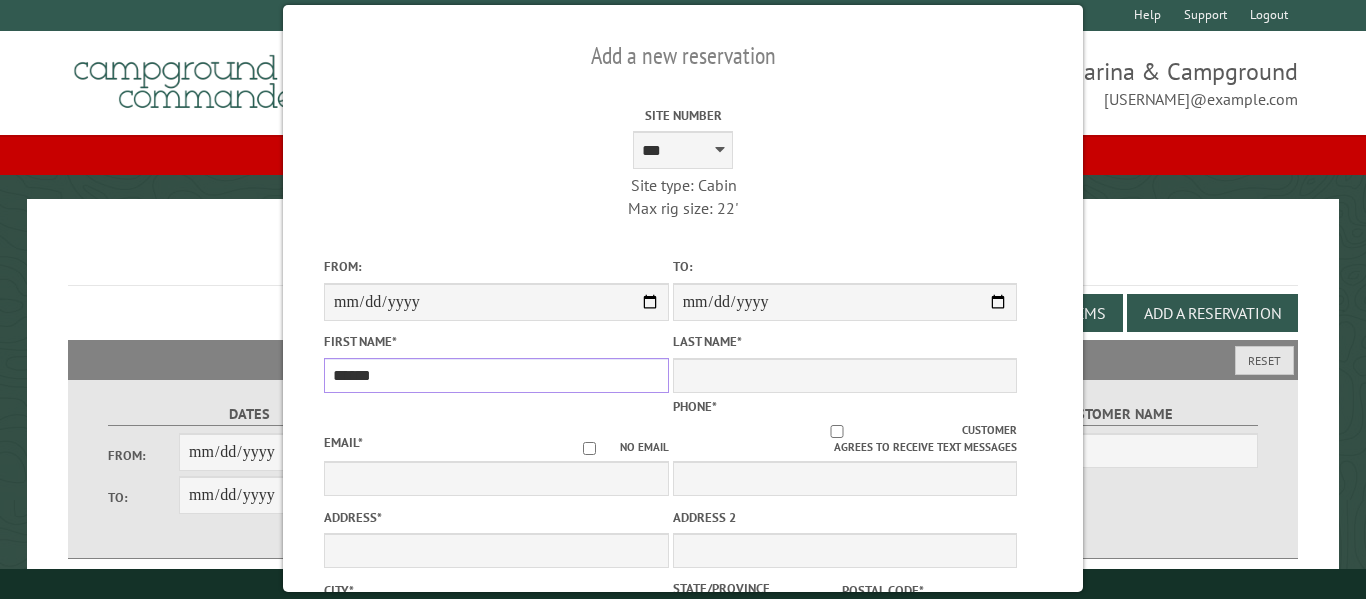 type on "*****" 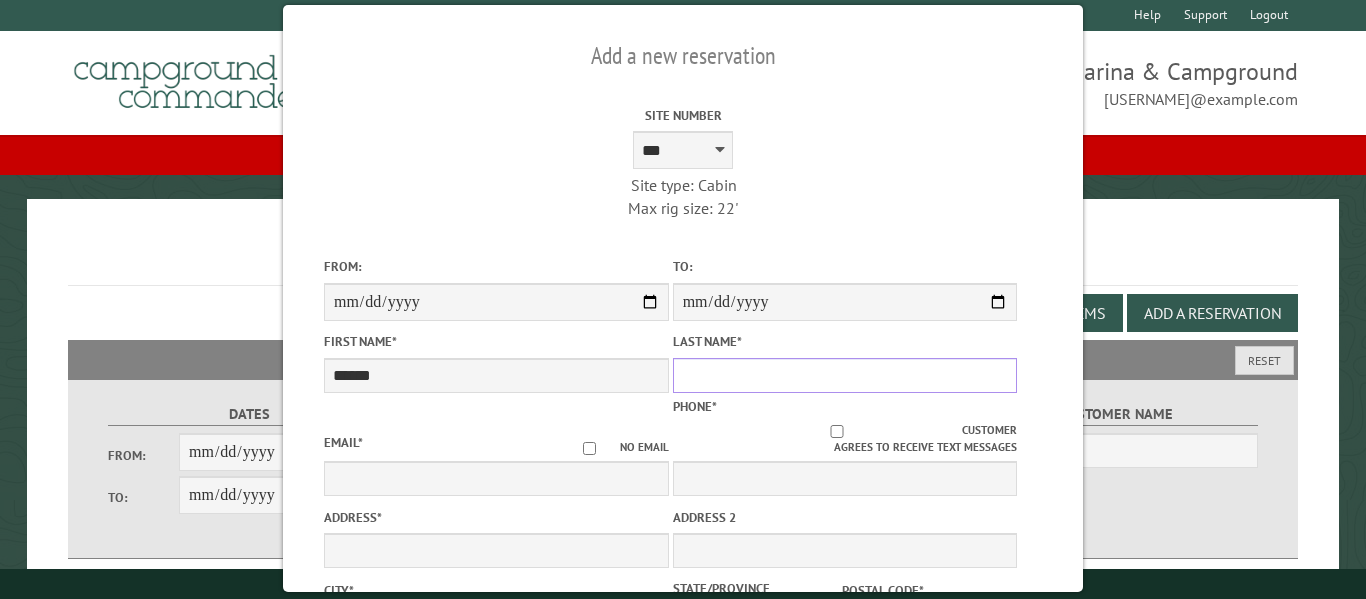 click on "Last Name *" at bounding box center [845, 375] 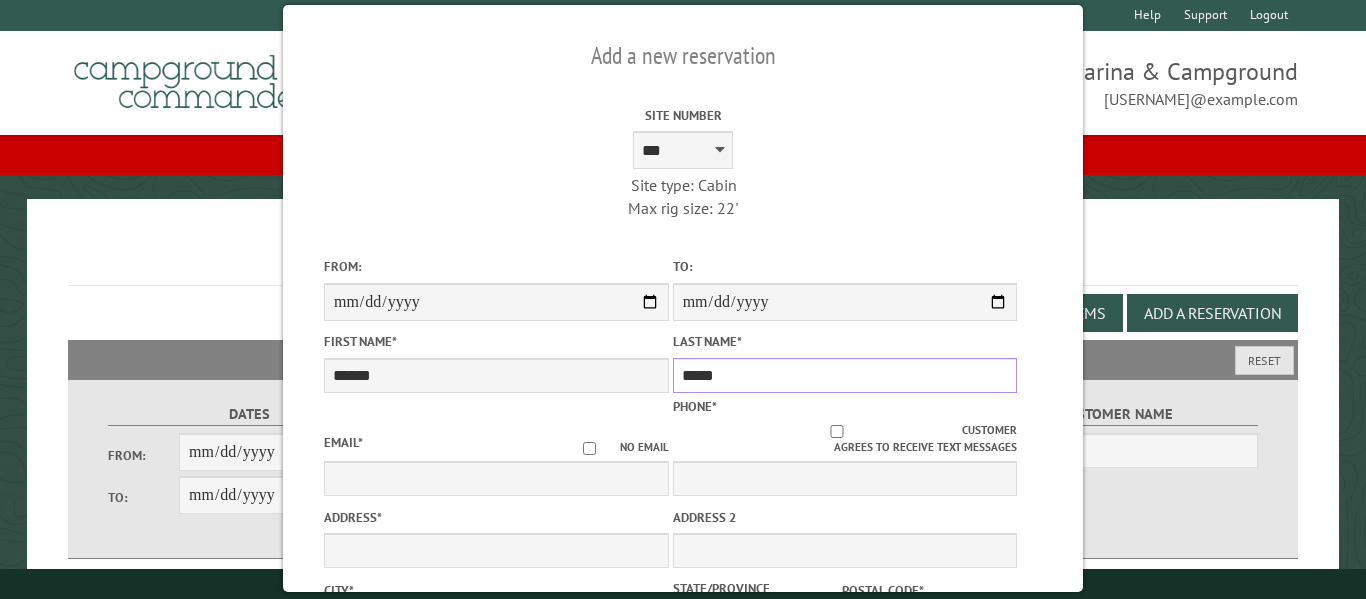 type on "*****" 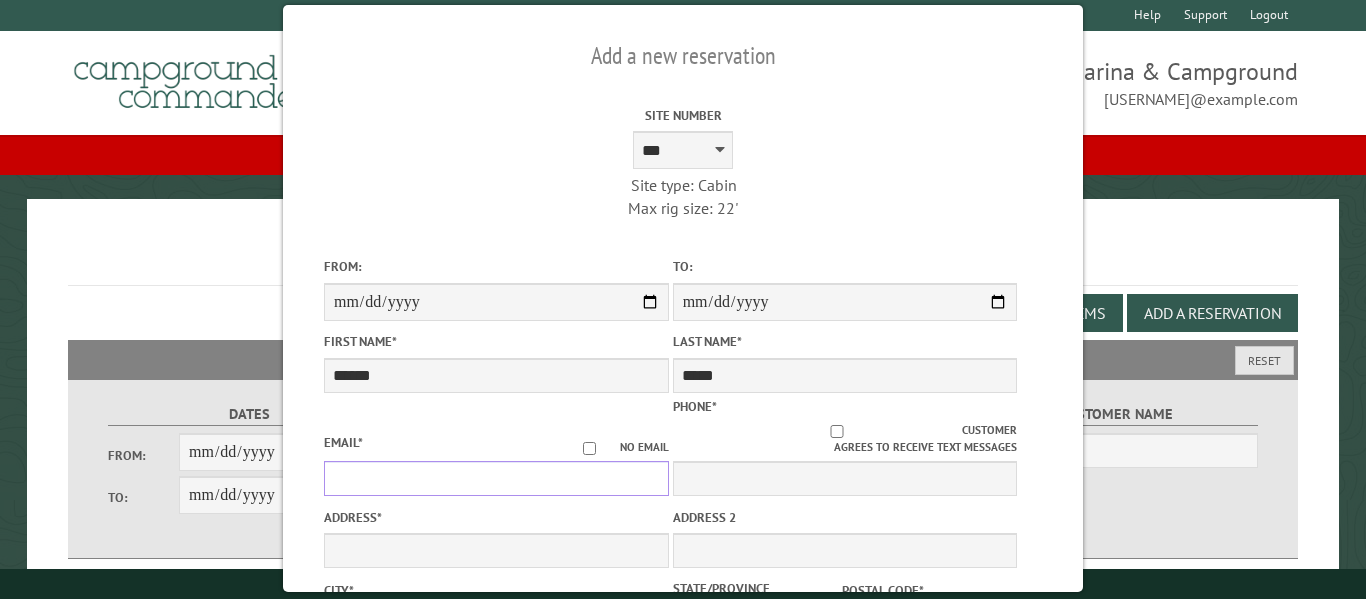 click on "Email *" at bounding box center (496, 478) 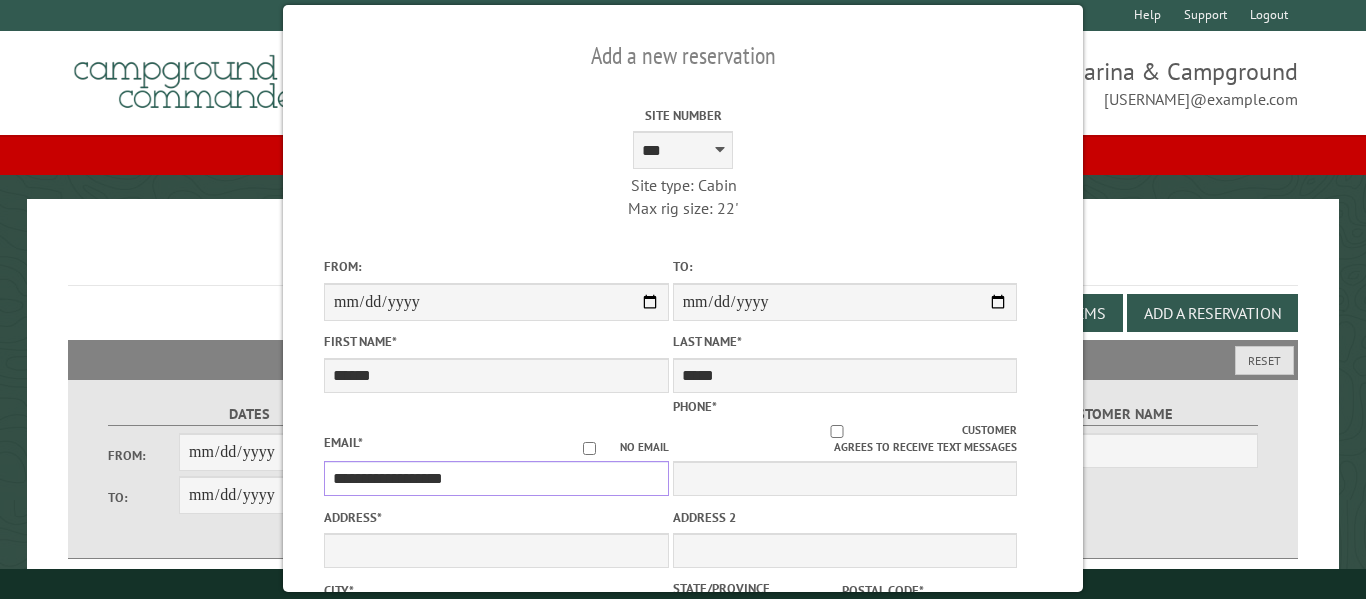 click on "**********" at bounding box center (496, 478) 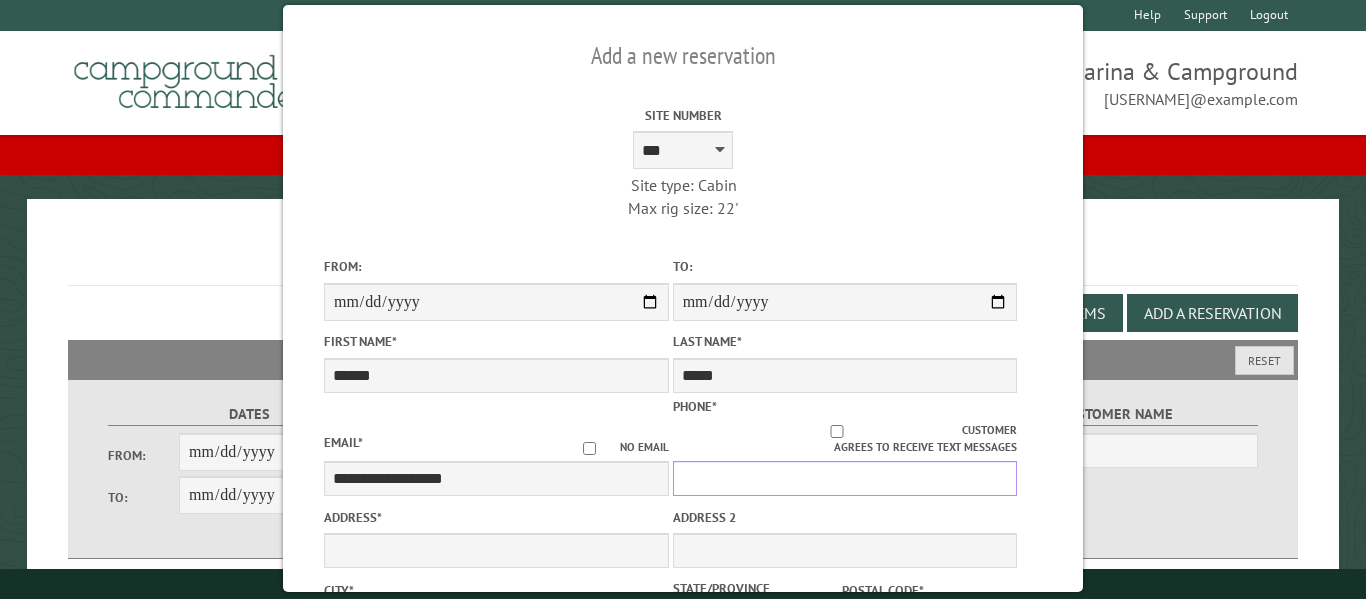 click on "Phone *" at bounding box center (845, 478) 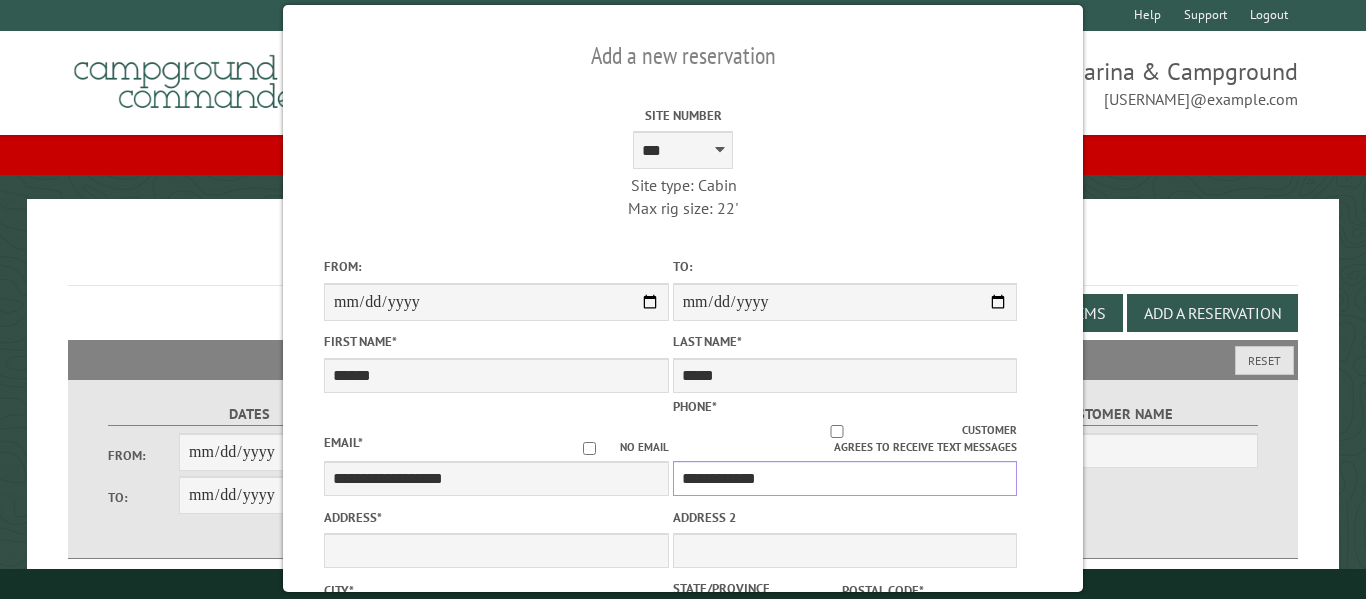 type on "**********" 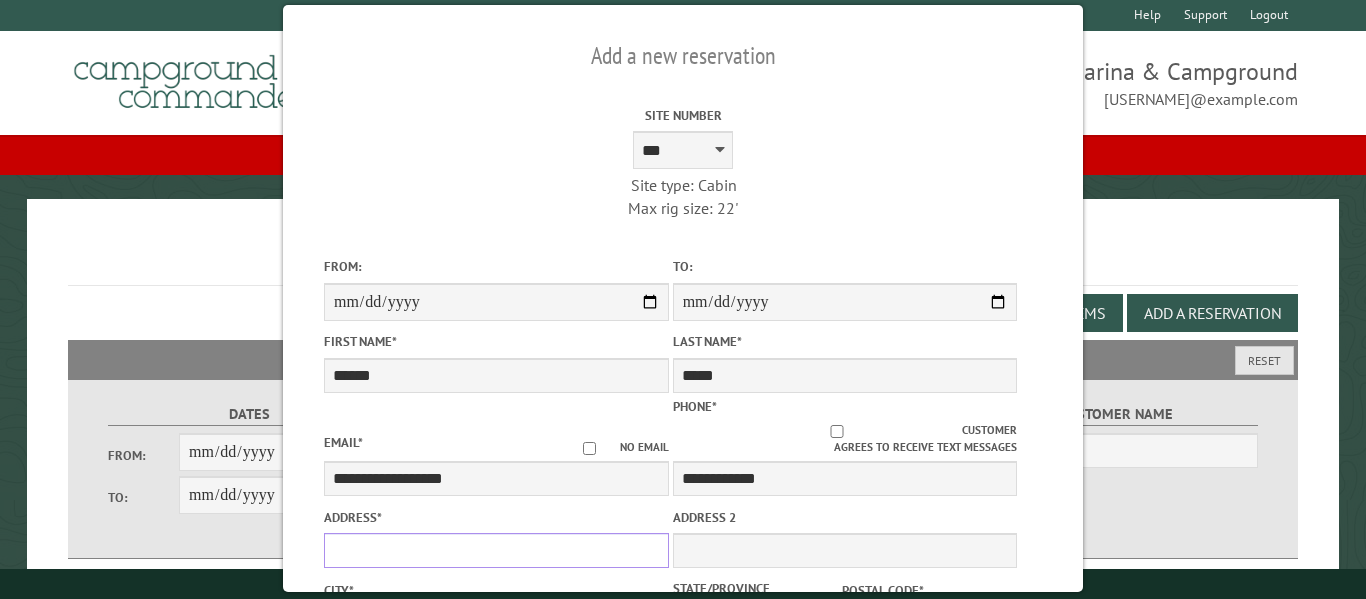 click on "Address *" at bounding box center [496, 550] 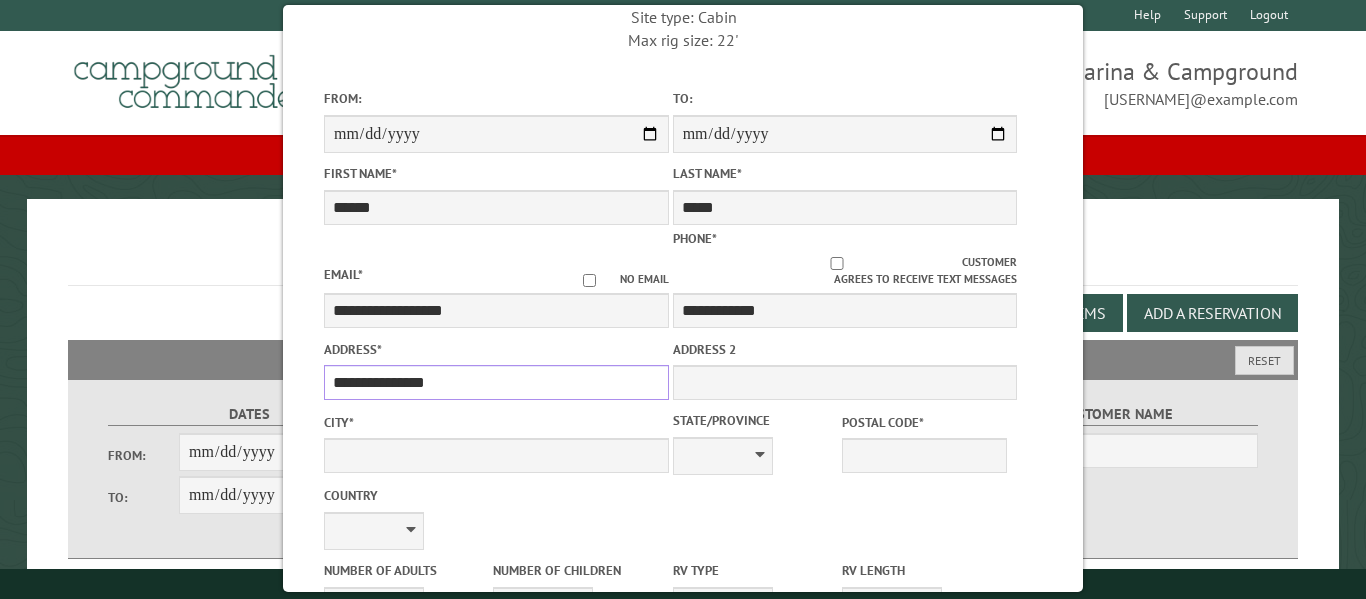 scroll, scrollTop: 169, scrollLeft: 0, axis: vertical 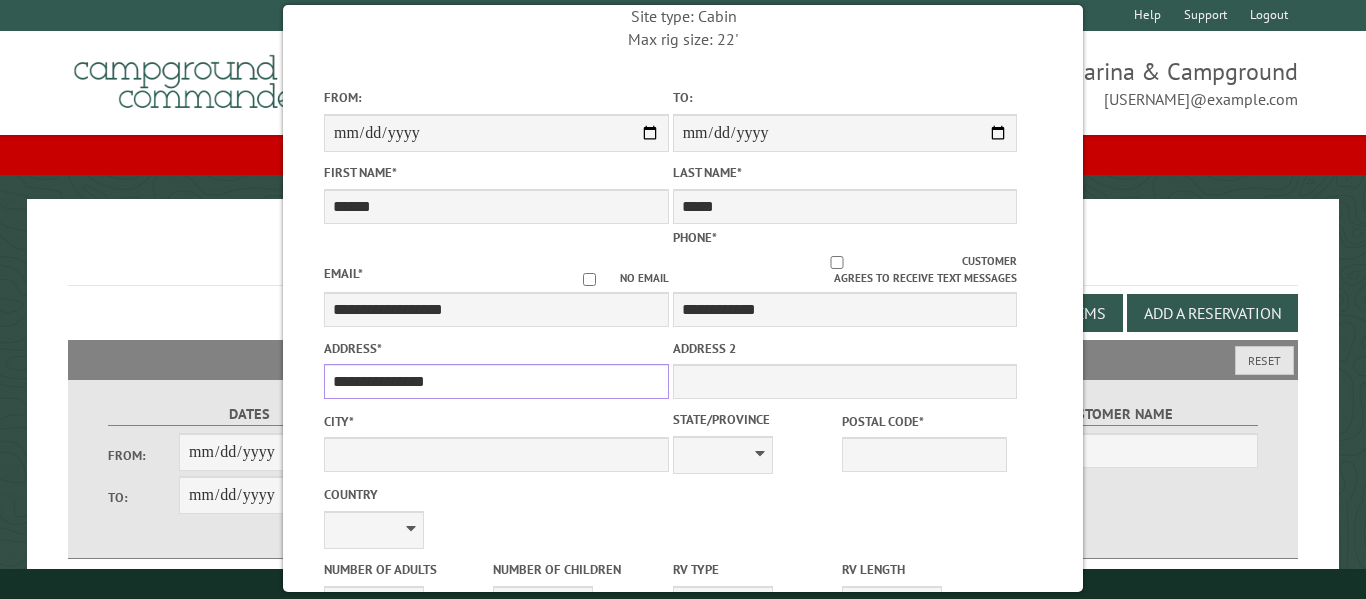type on "**********" 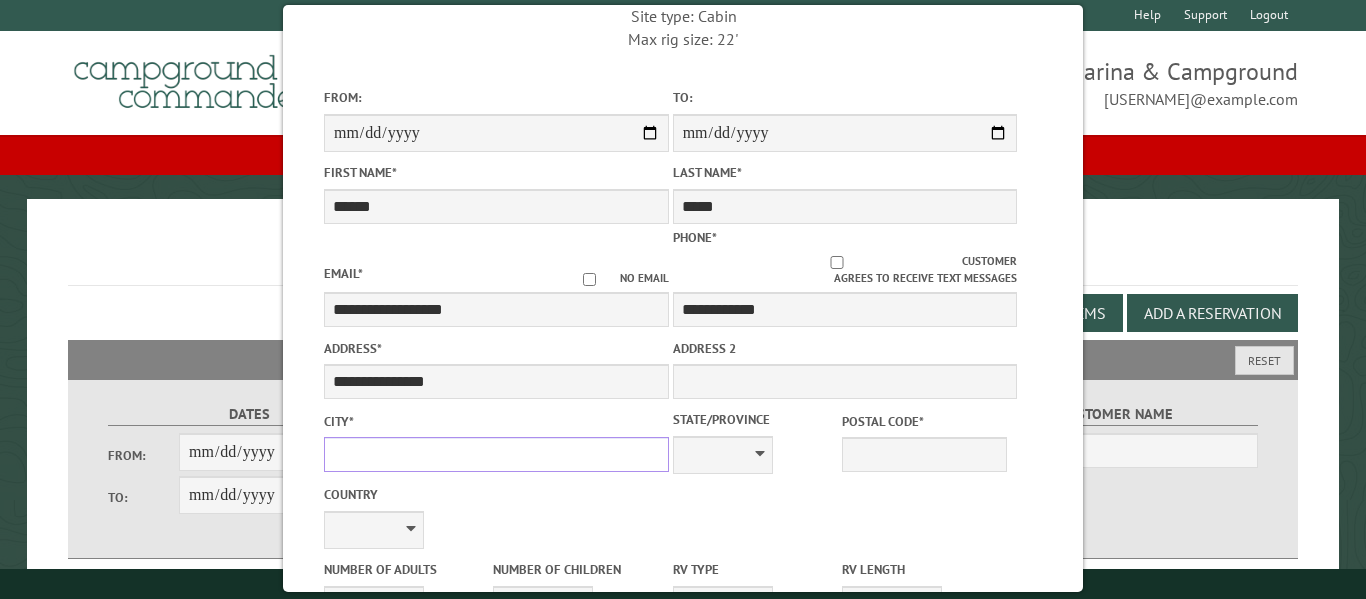 click on "City *" at bounding box center (496, 454) 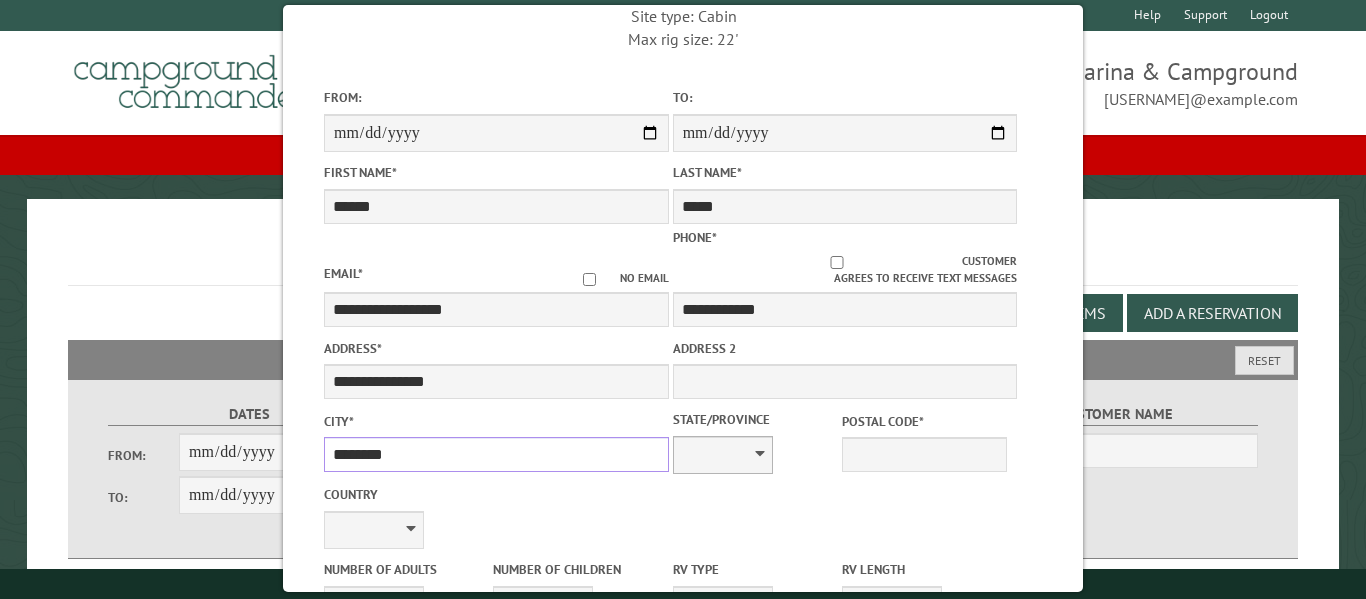 type on "********" 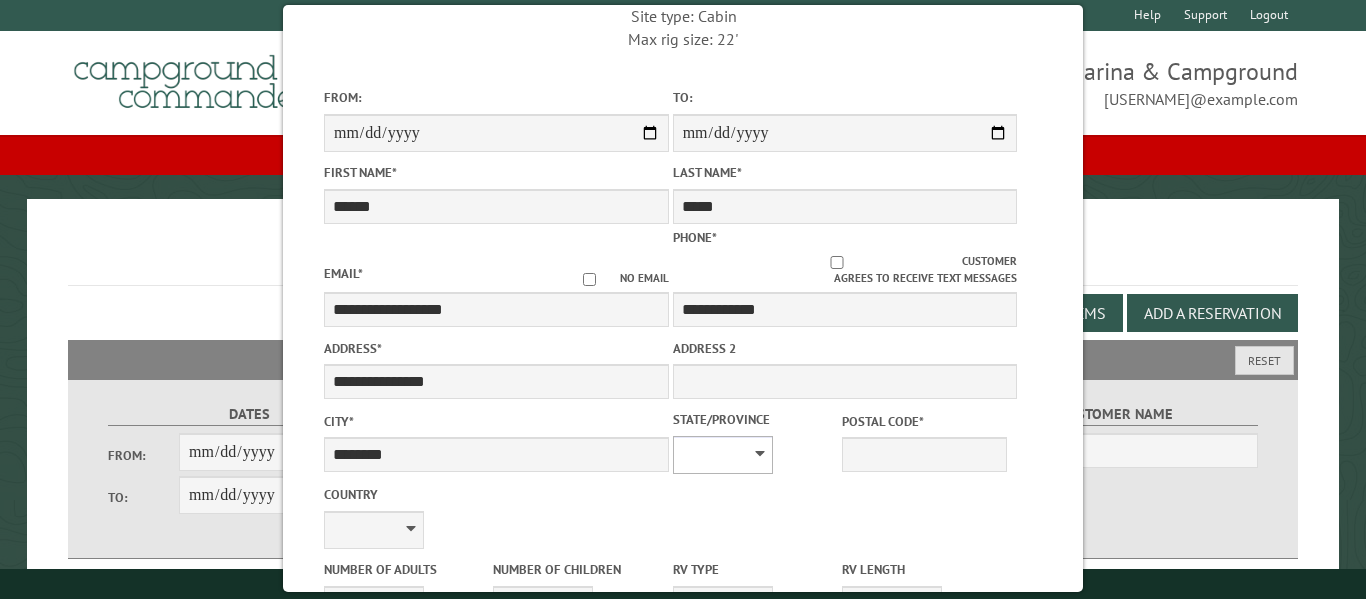 click on "** ** ** ** ** ** ** ** ** ** ** ** ** ** ** ** ** ** ** ** ** ** ** ** ** ** ** ** ** ** ** ** ** ** ** ** ** ** ** ** ** ** ** ** ** ** ** ** ** ** ** ** ** ** ** ** ** ** ** ** ** ** ** **" at bounding box center [723, 455] 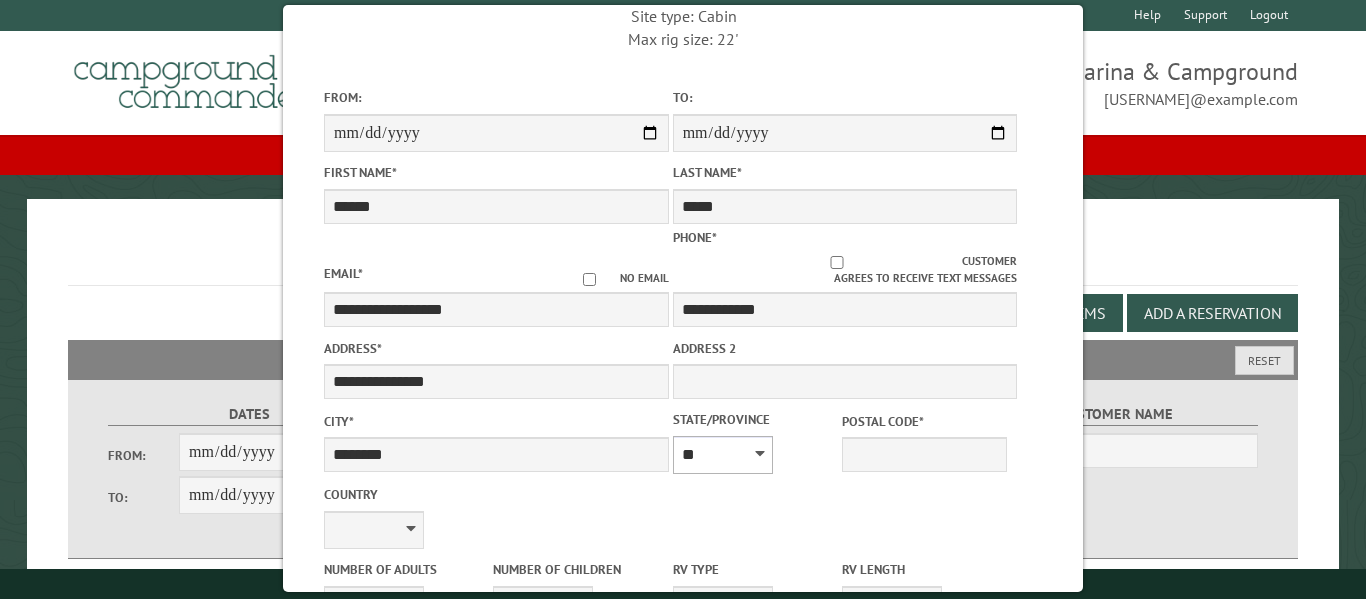click on "** ** ** ** ** ** ** ** ** ** ** ** ** ** ** ** ** ** ** ** ** ** ** ** ** ** ** ** ** ** ** ** ** ** ** ** ** ** ** ** ** ** ** ** ** ** ** ** ** ** ** ** ** ** ** ** ** ** ** ** ** ** ** **" at bounding box center (723, 455) 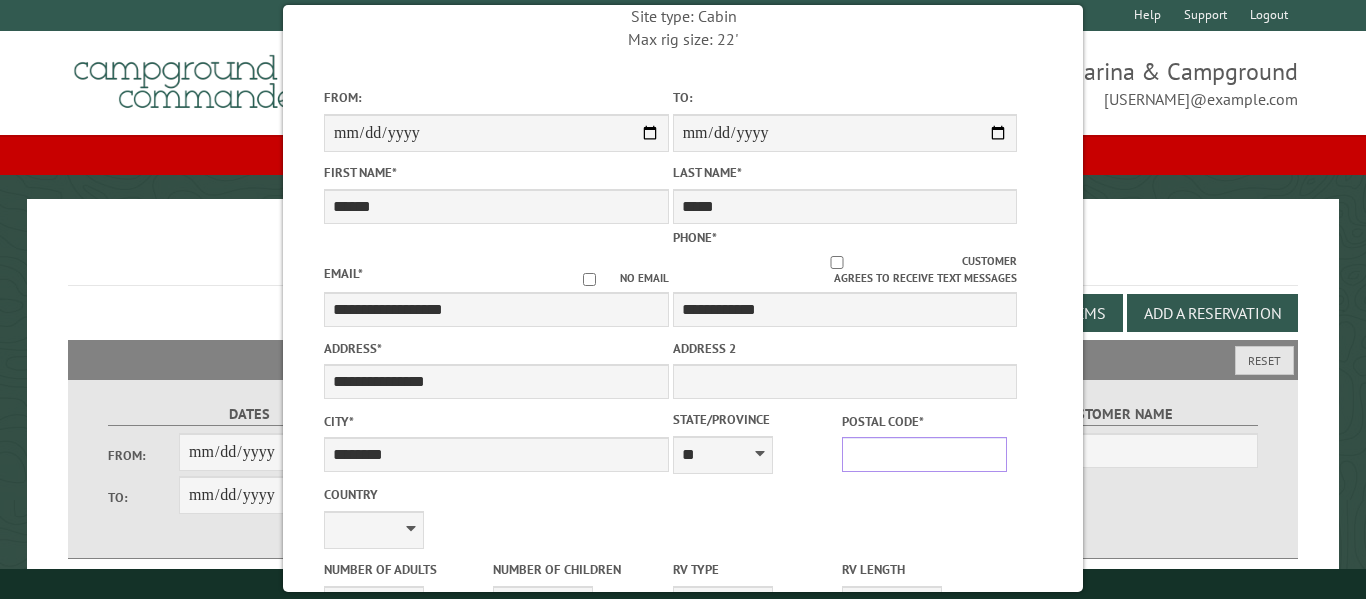 click on "Postal Code *" at bounding box center [924, 454] 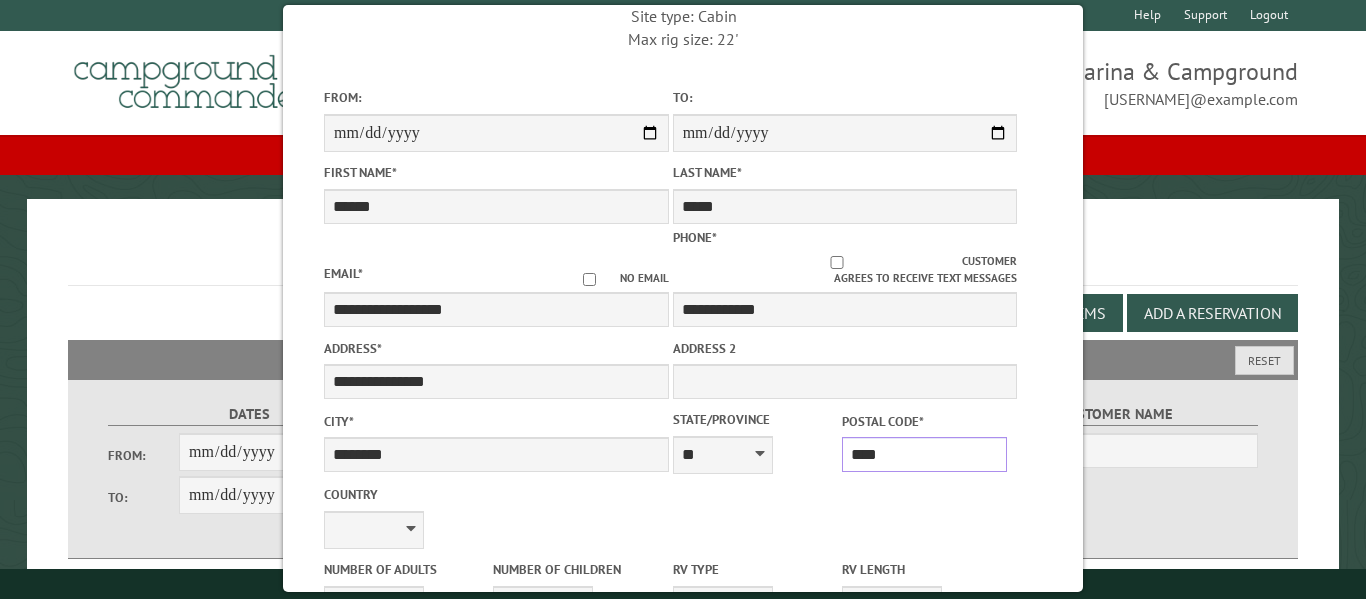 type on "*****" 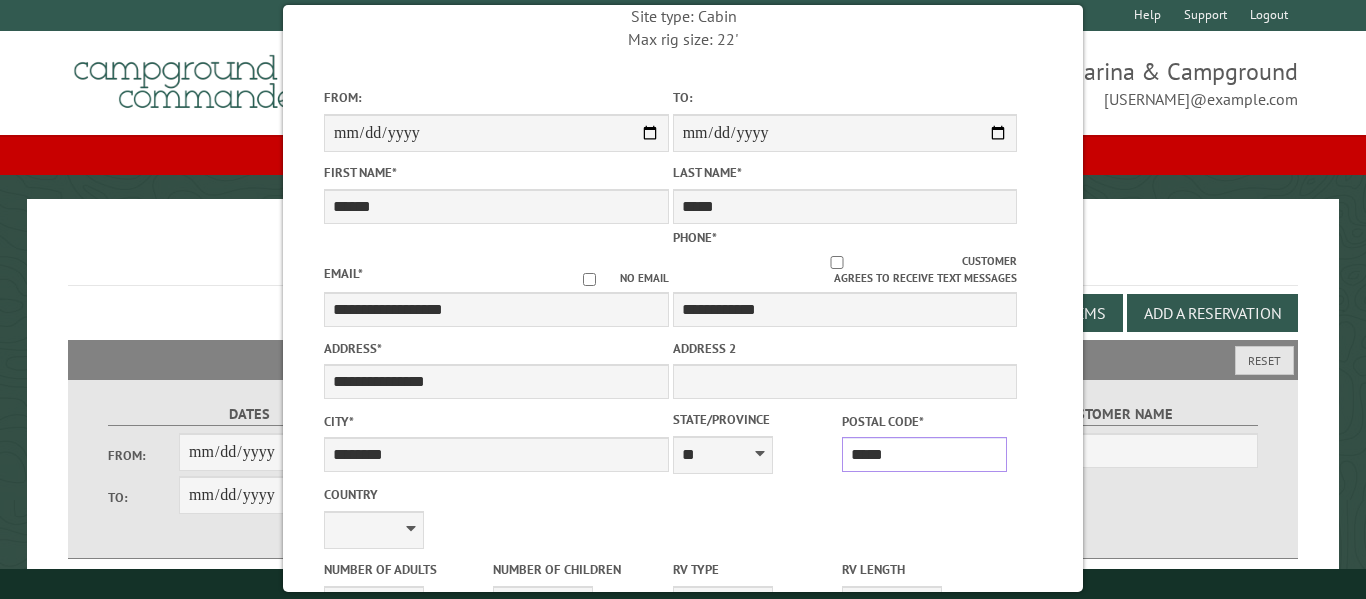 type on "*******" 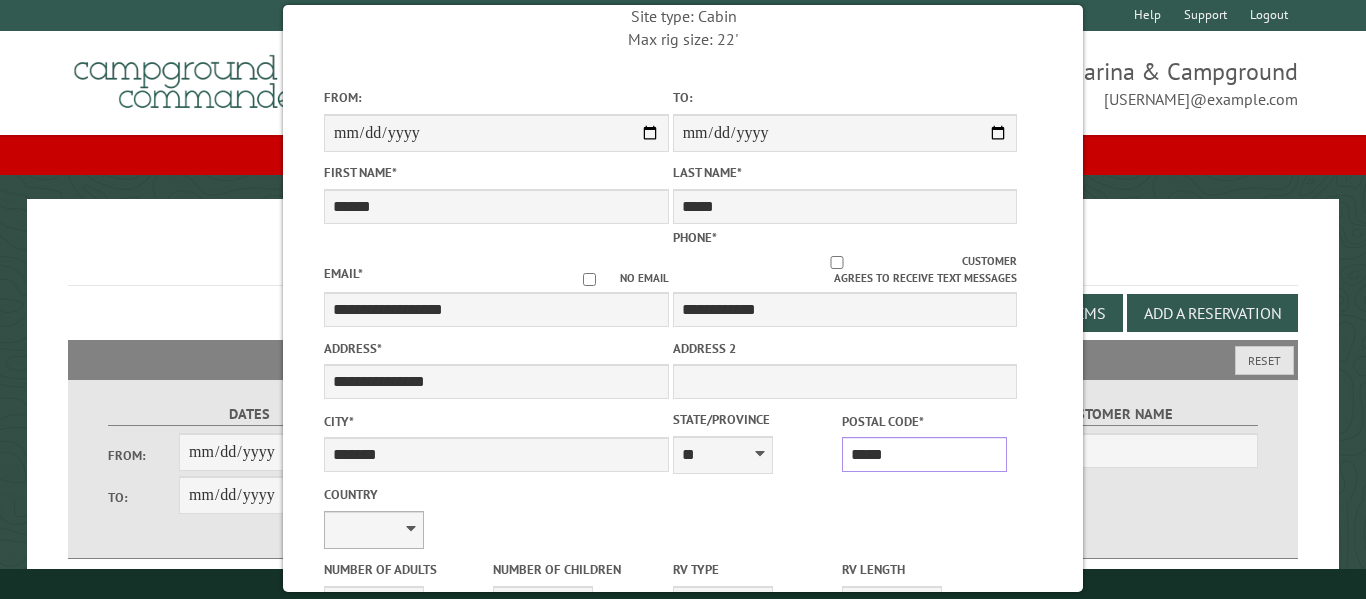 type on "*****" 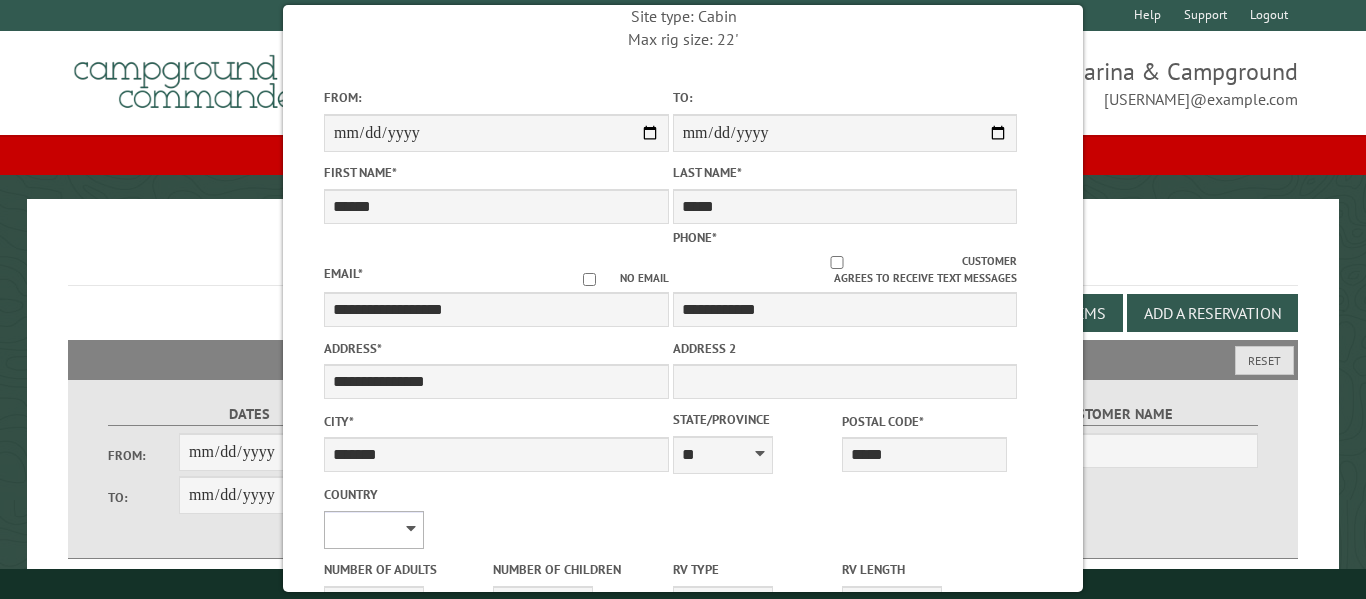 click on "**********" at bounding box center [374, 530] 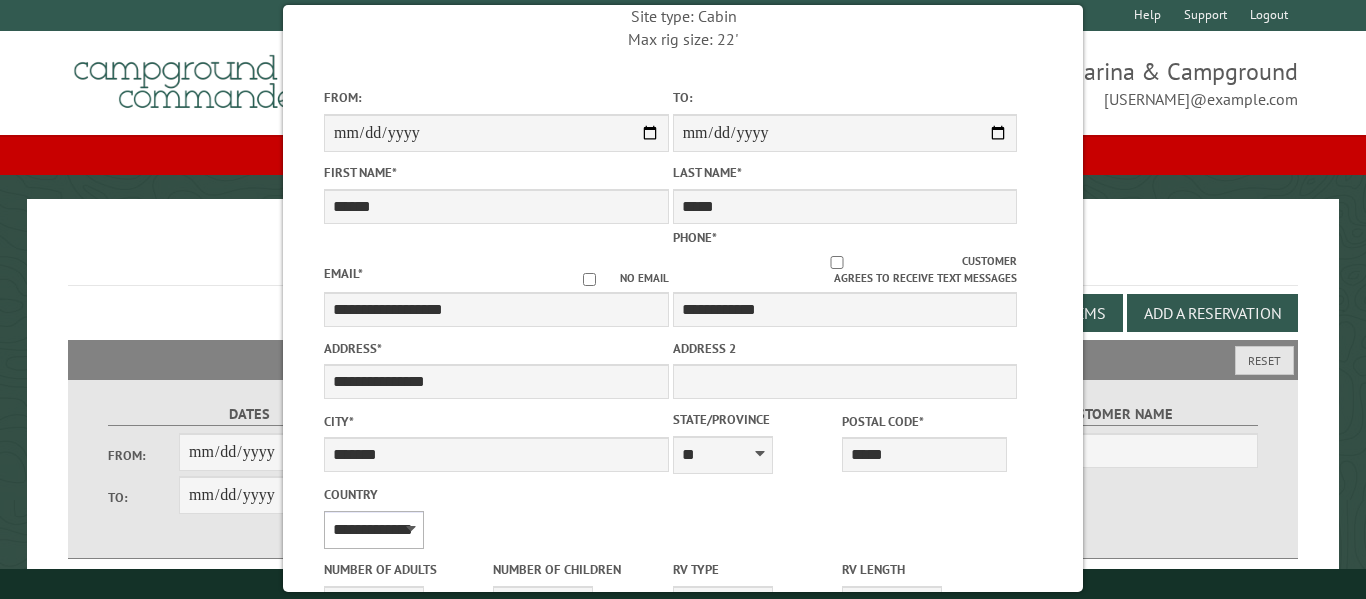 click on "**********" at bounding box center [374, 530] 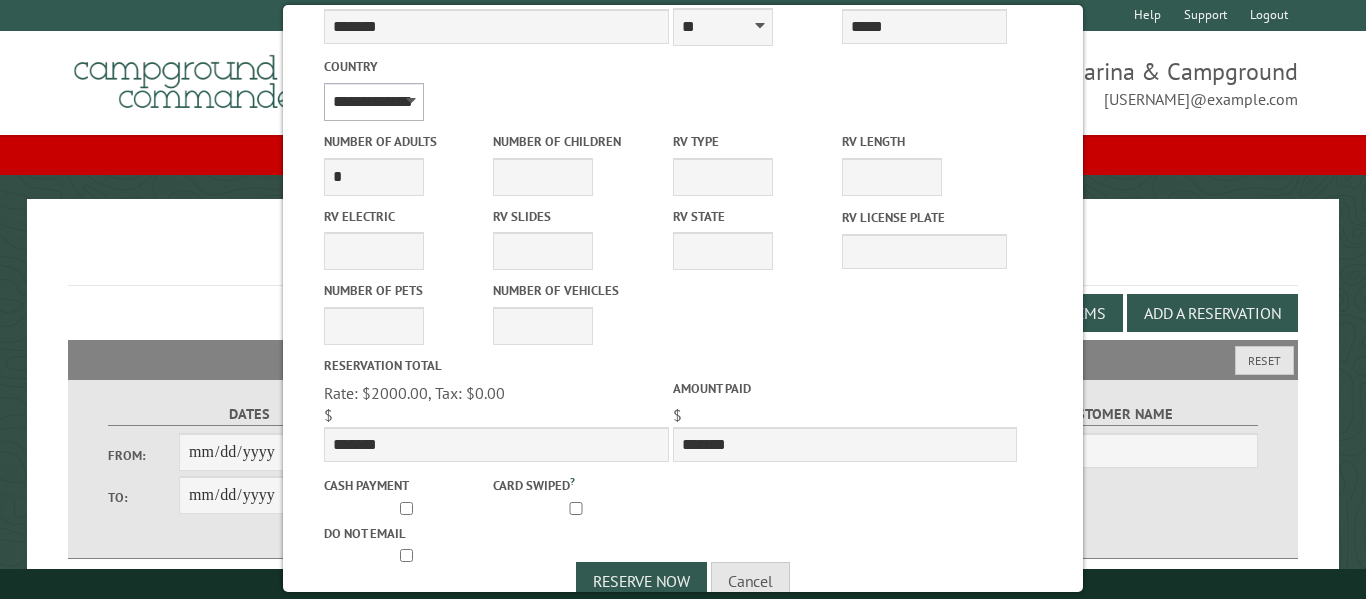 scroll, scrollTop: 628, scrollLeft: 0, axis: vertical 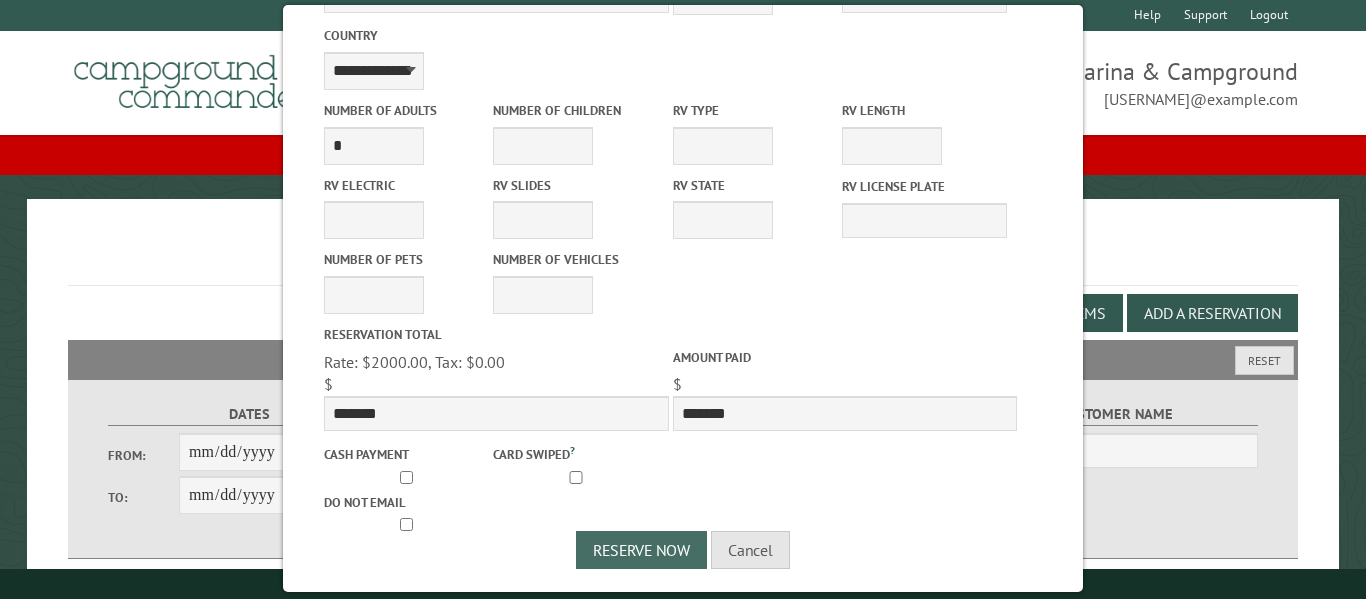 click on "Reserve Now" at bounding box center (641, 550) 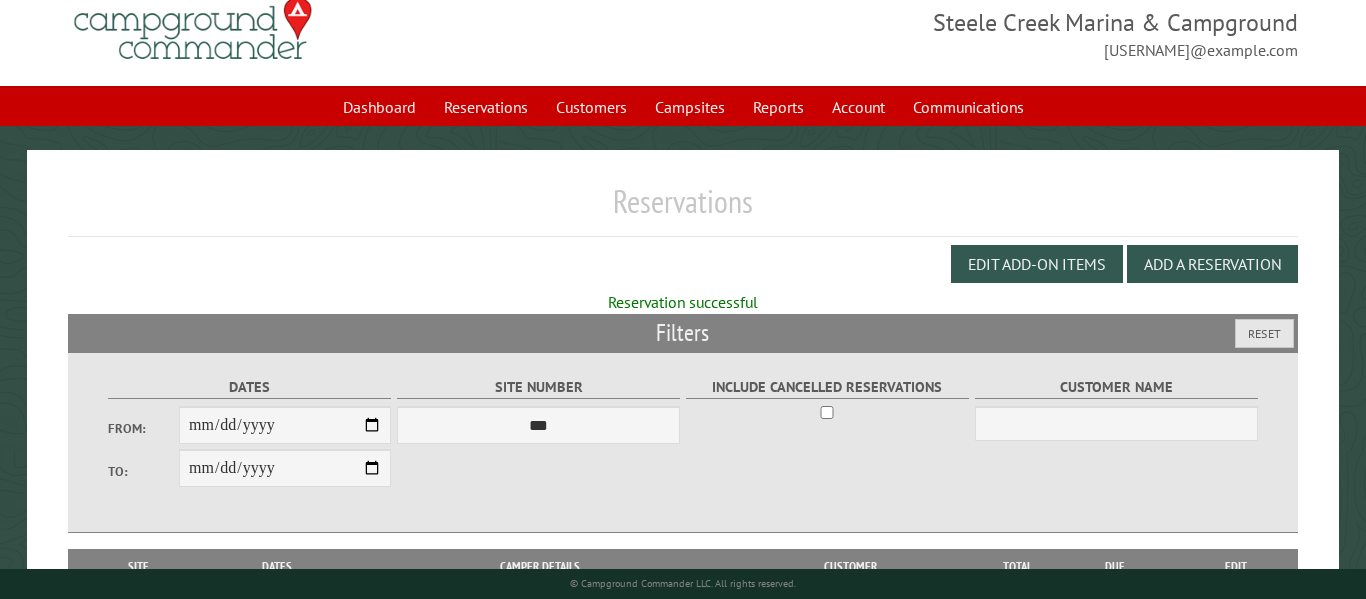 scroll, scrollTop: 50, scrollLeft: 0, axis: vertical 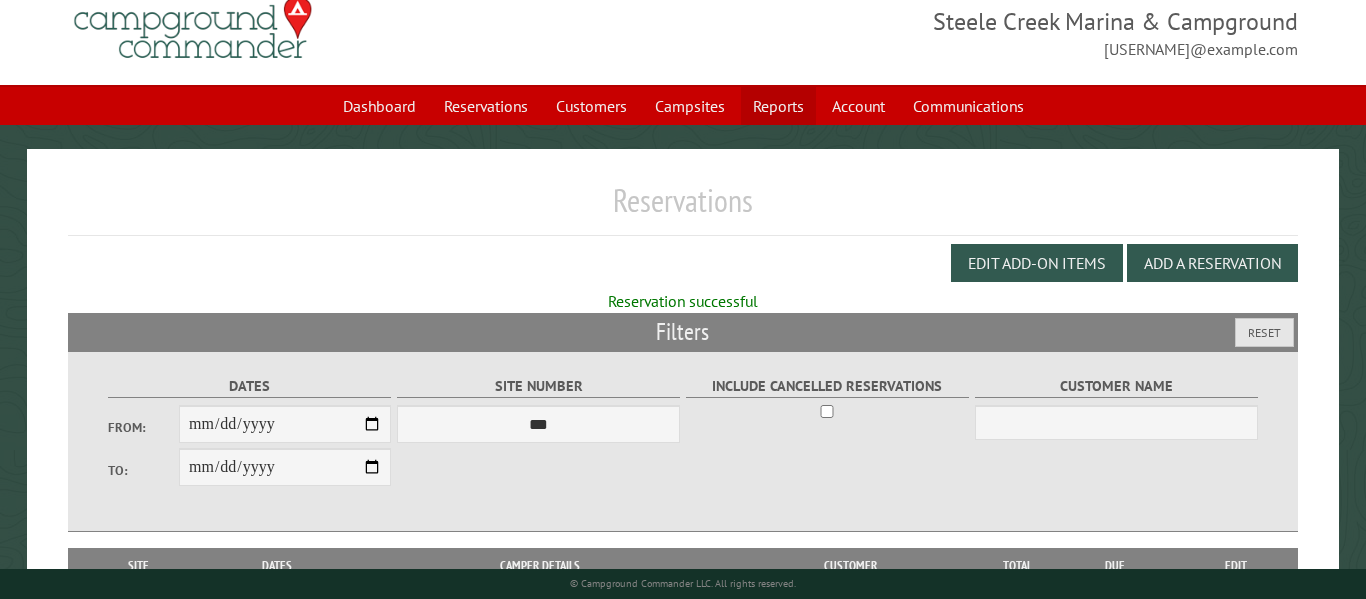 click on "Reports" at bounding box center (778, 106) 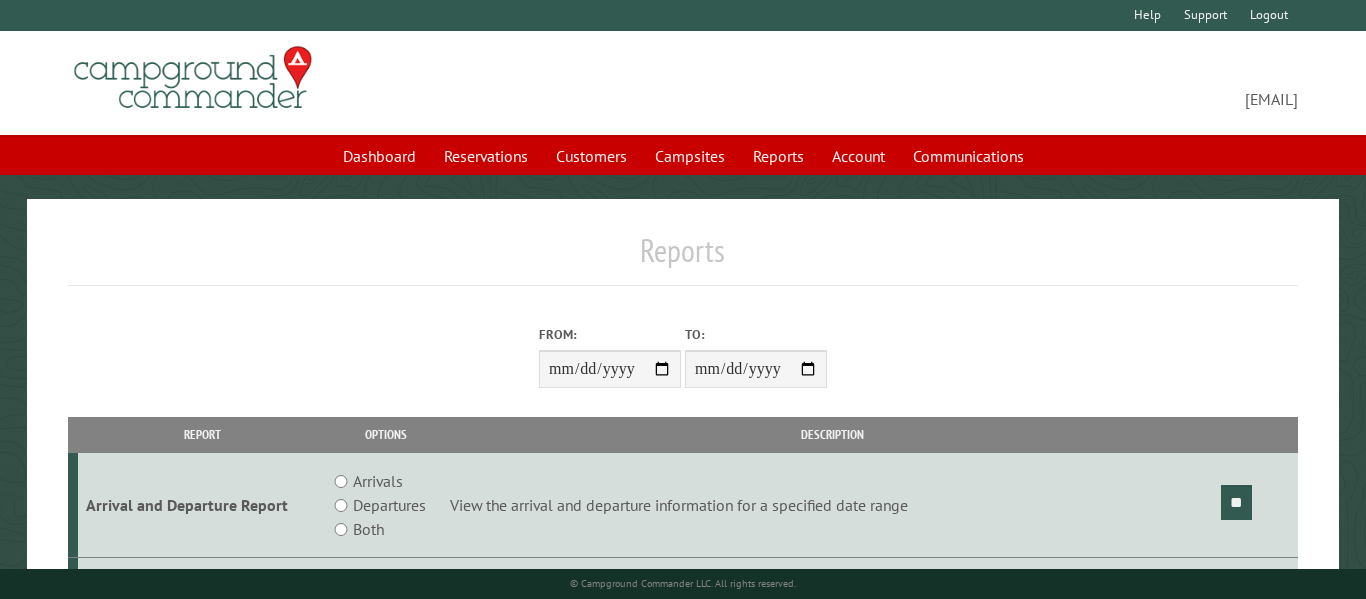 scroll, scrollTop: 0, scrollLeft: 0, axis: both 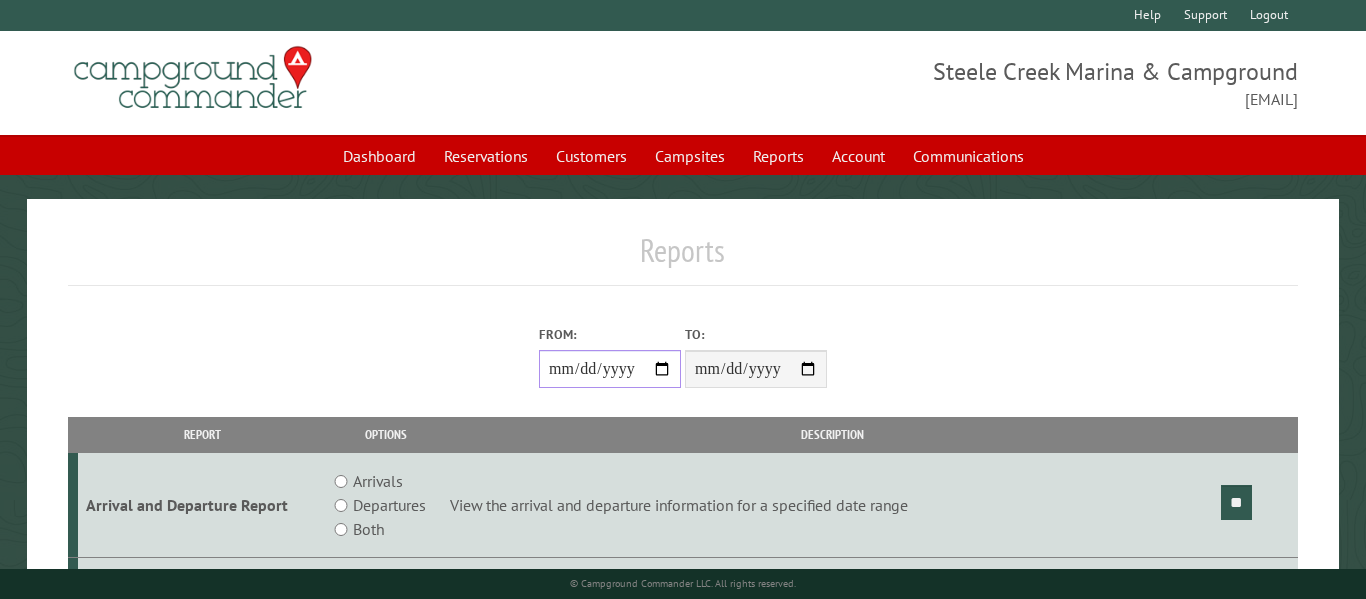 click on "From:" at bounding box center [610, 369] 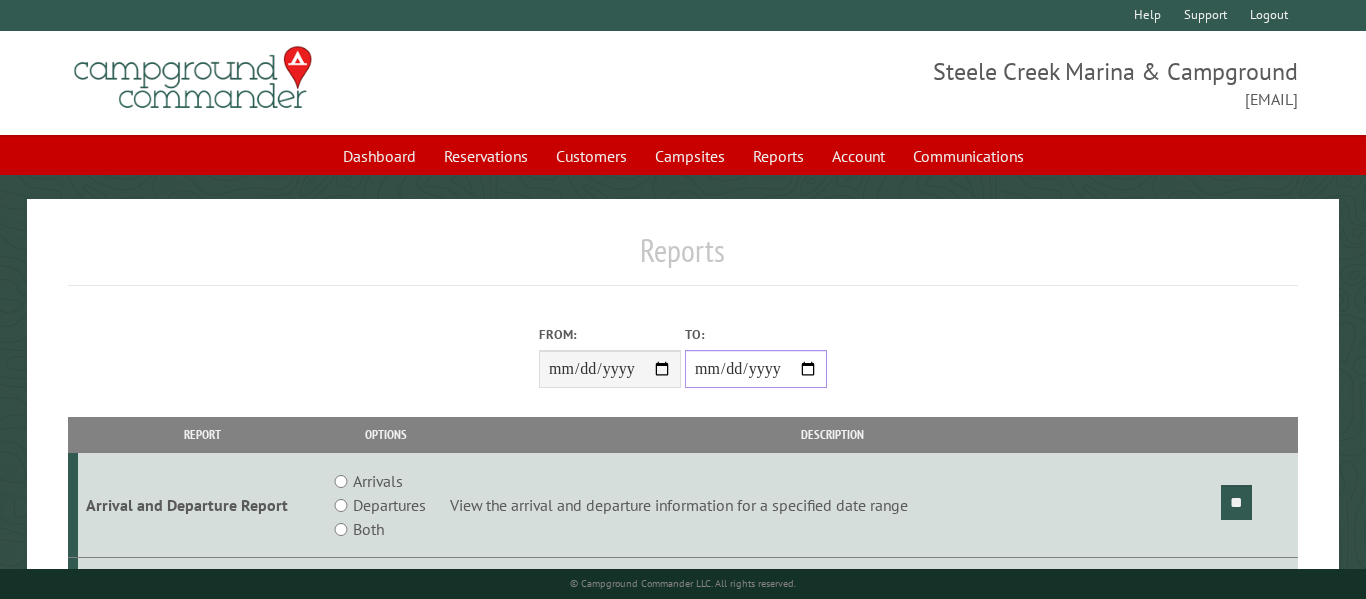 click on "**********" at bounding box center (756, 369) 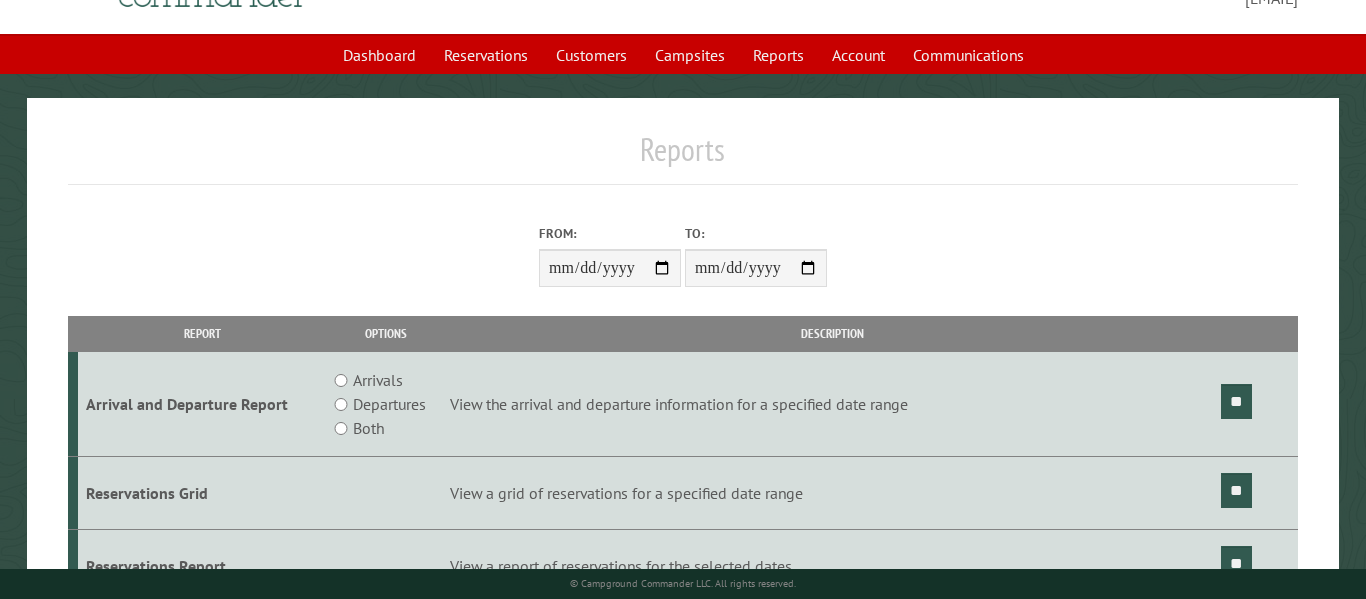 scroll, scrollTop: 106, scrollLeft: 0, axis: vertical 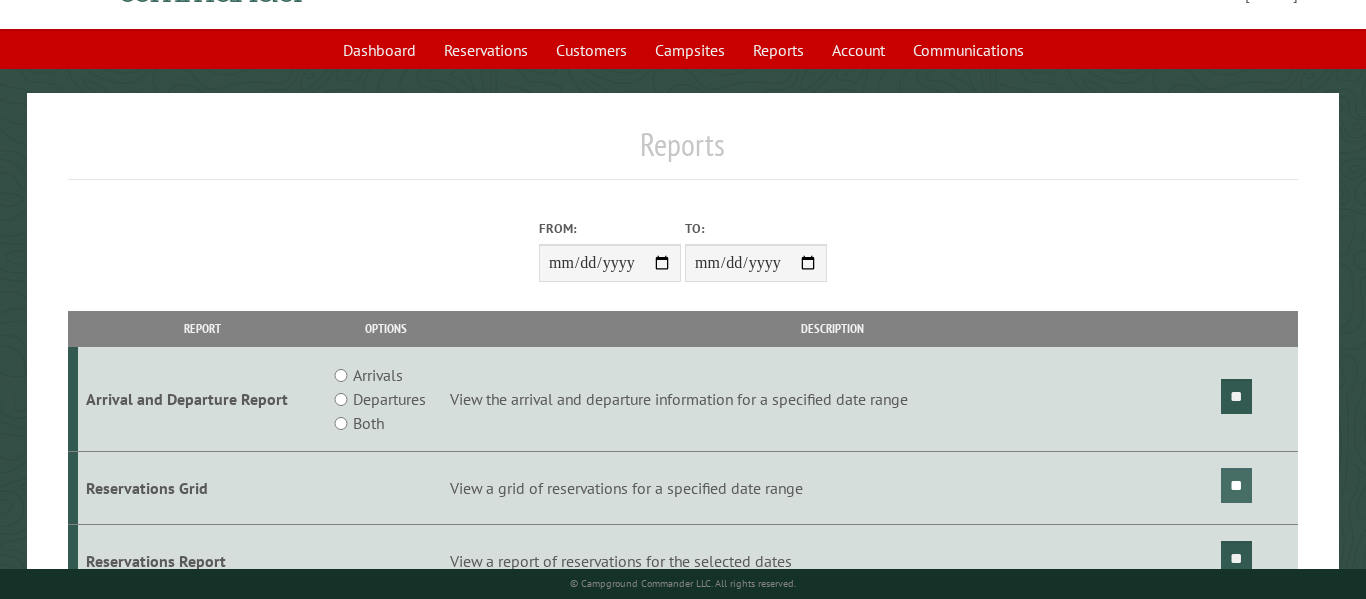 click on "**" at bounding box center (1236, 485) 